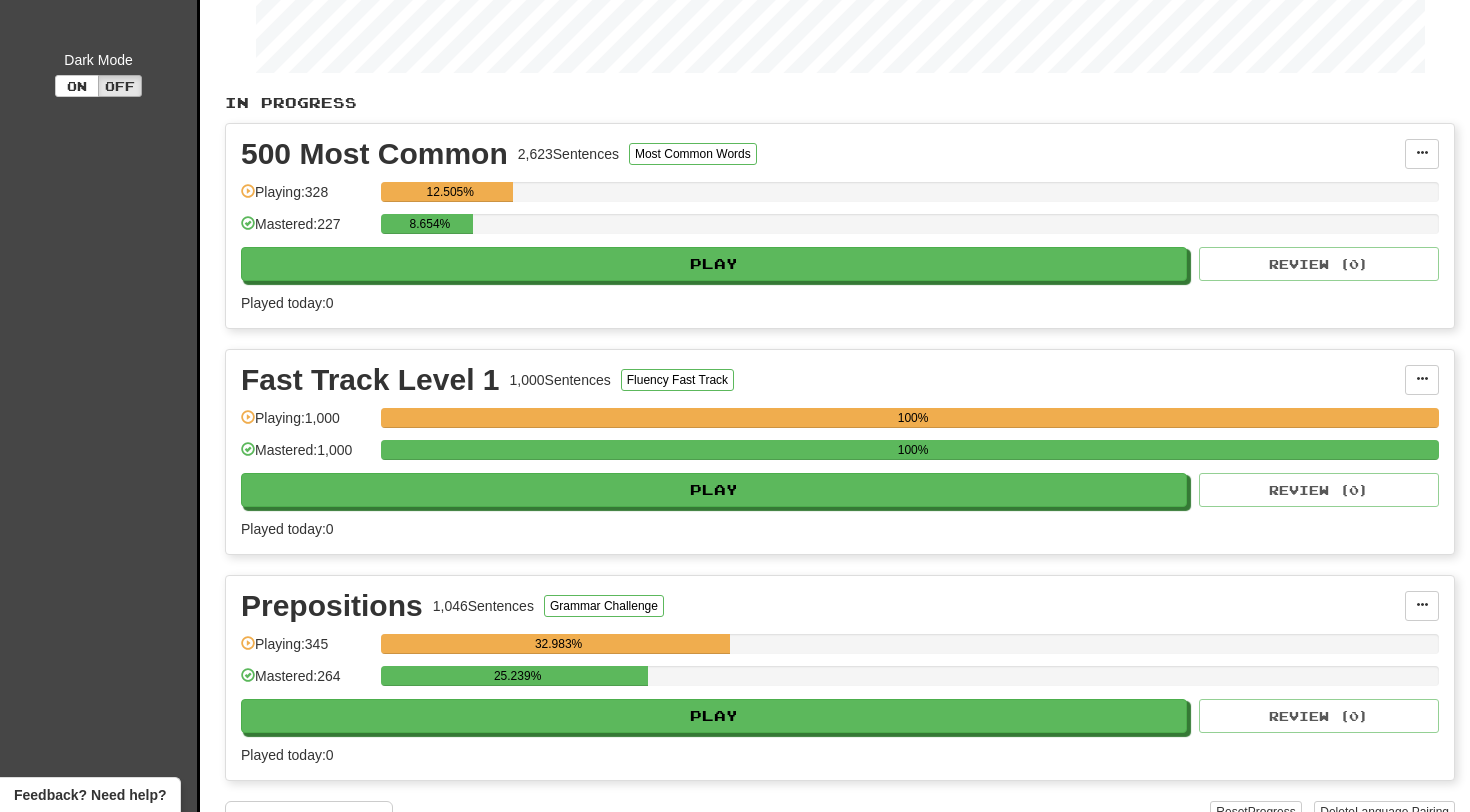 scroll, scrollTop: 497, scrollLeft: 0, axis: vertical 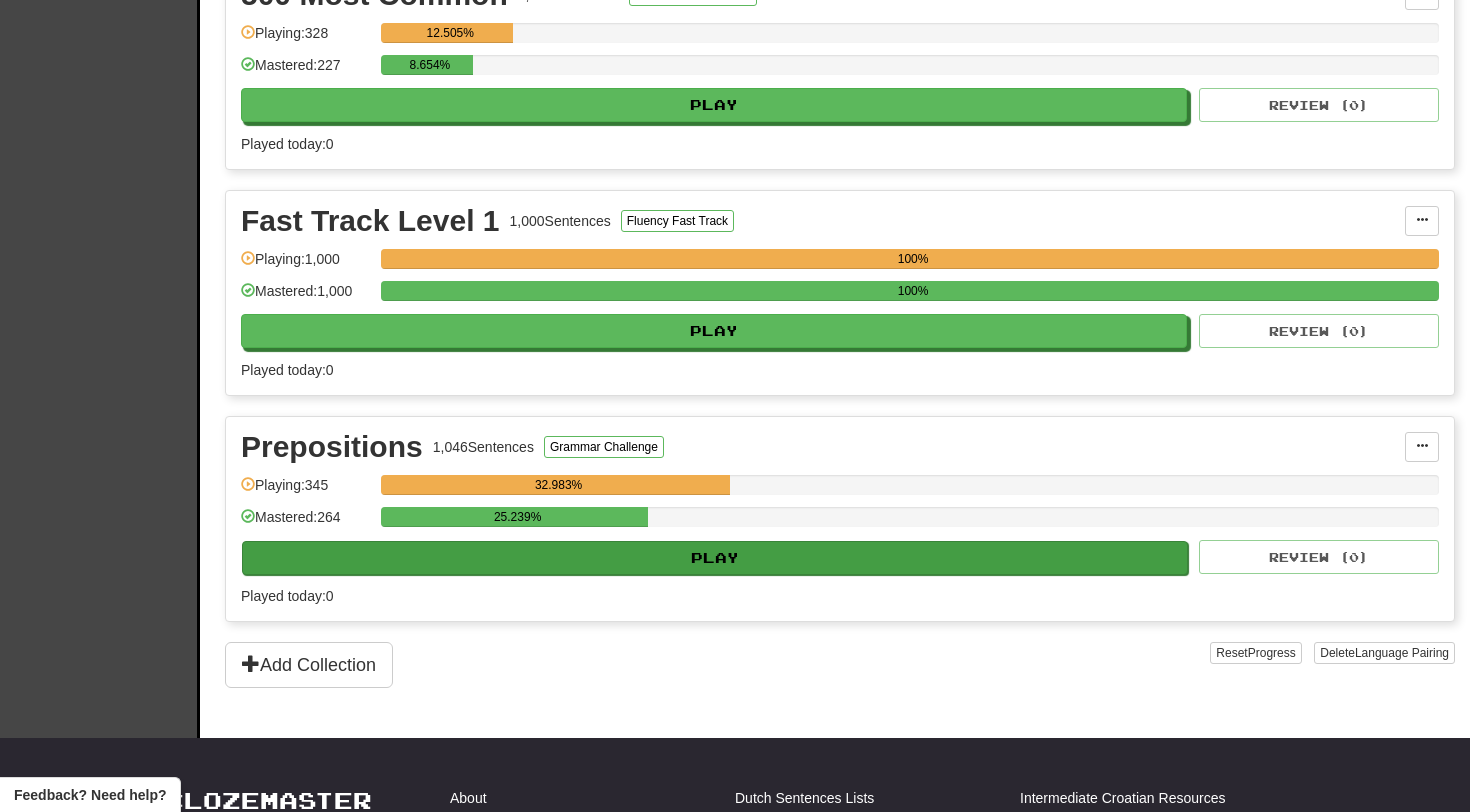 click on "Play" at bounding box center (715, 558) 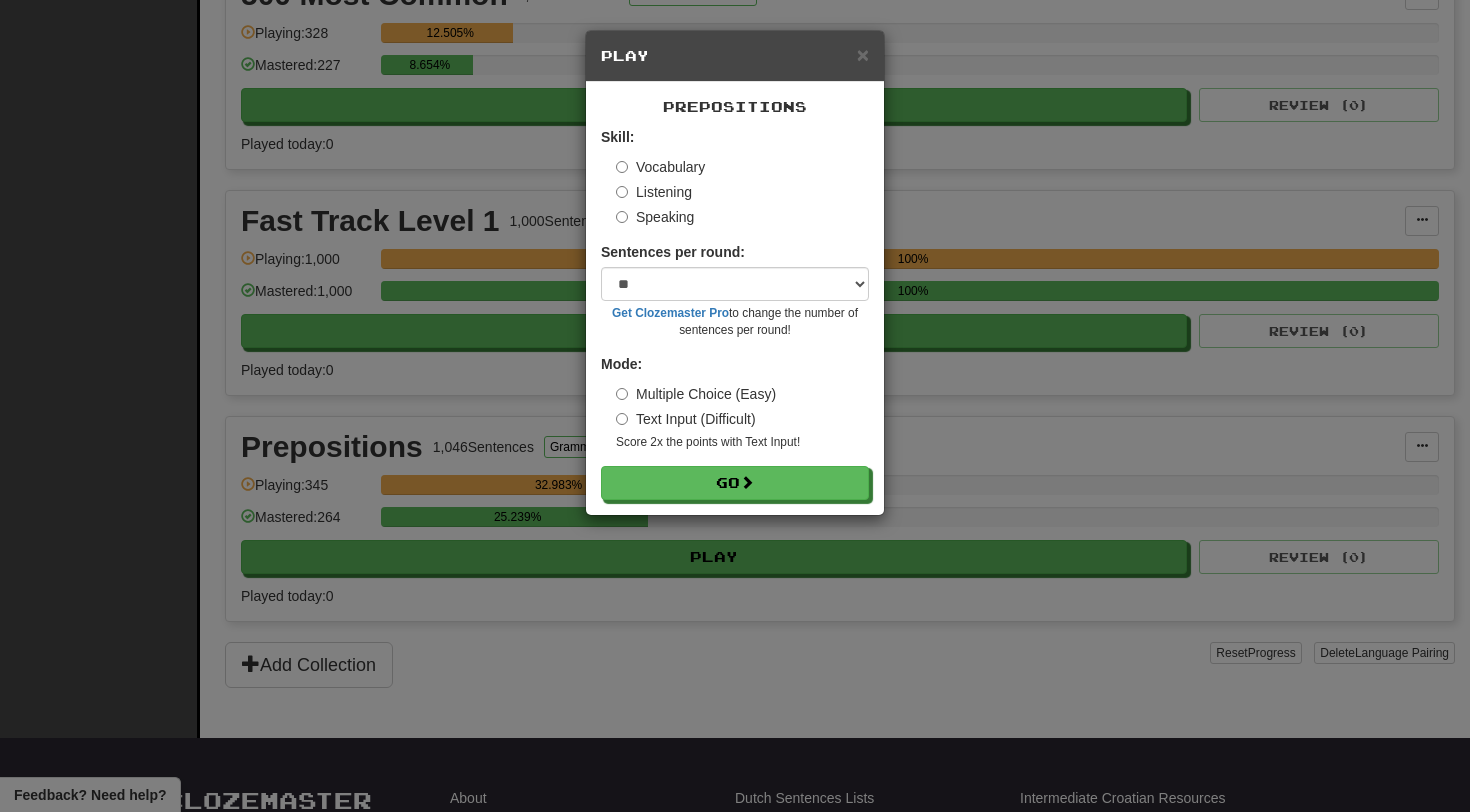 click on "Listening" at bounding box center (654, 192) 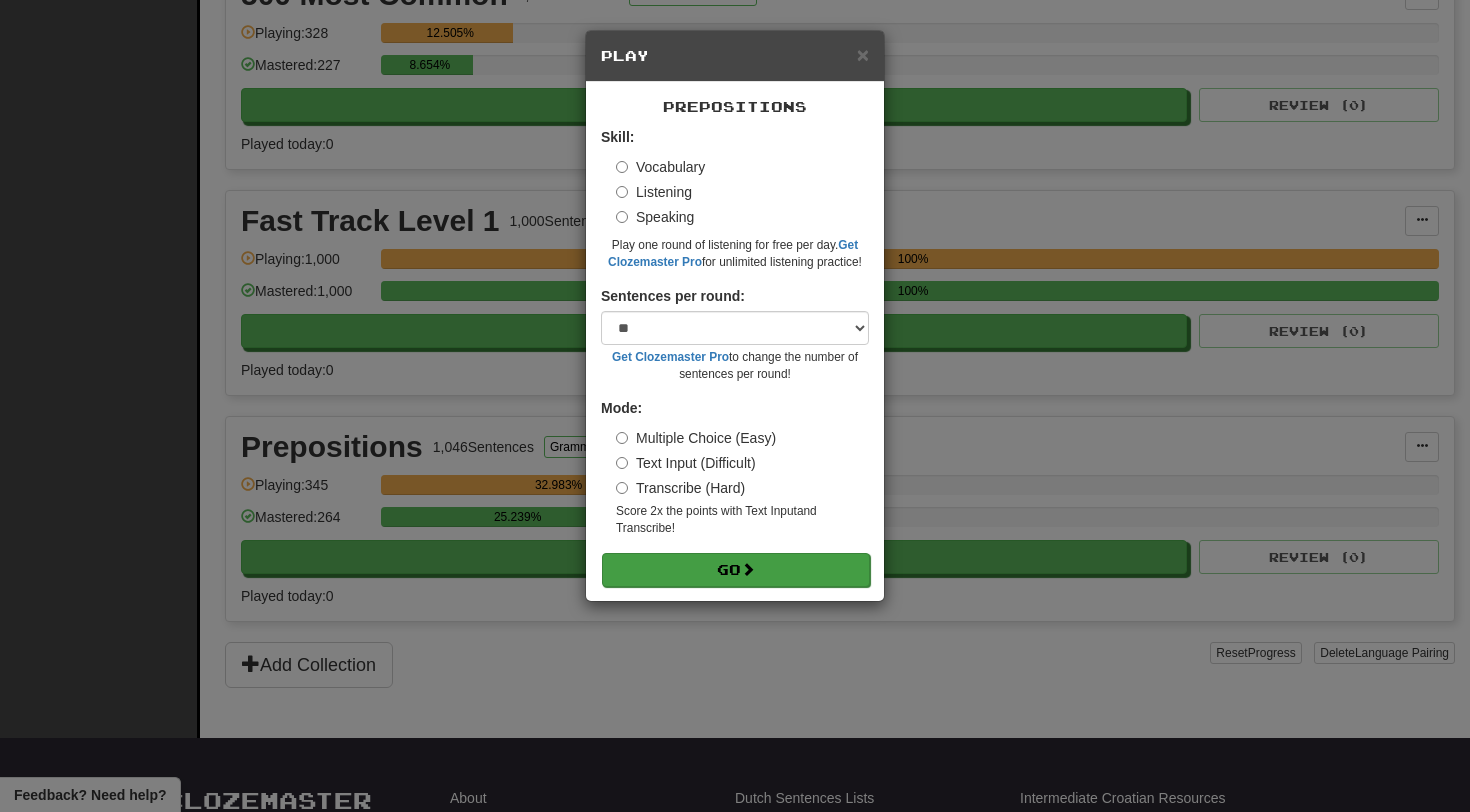 click on "Go" at bounding box center [736, 570] 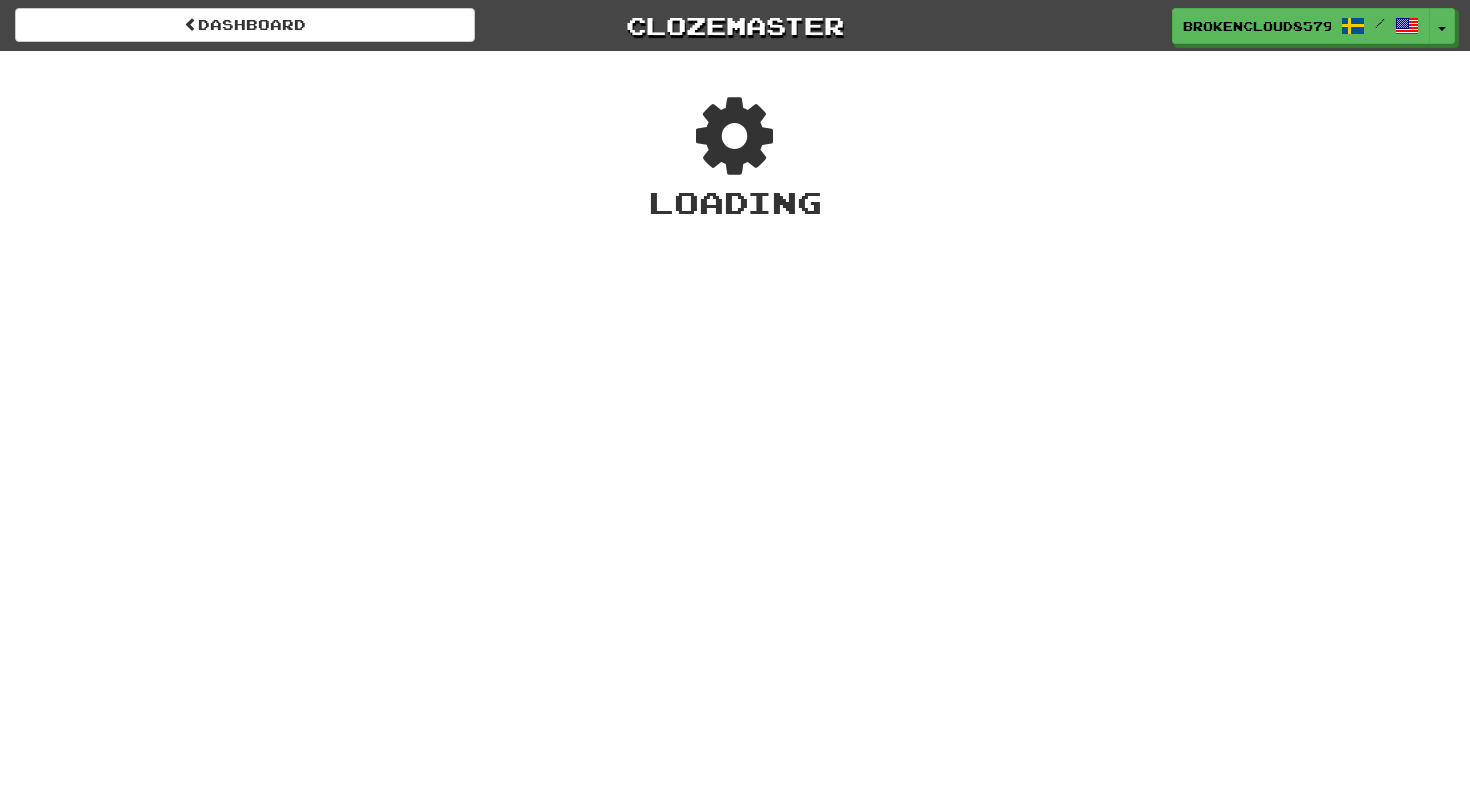 scroll, scrollTop: 0, scrollLeft: 0, axis: both 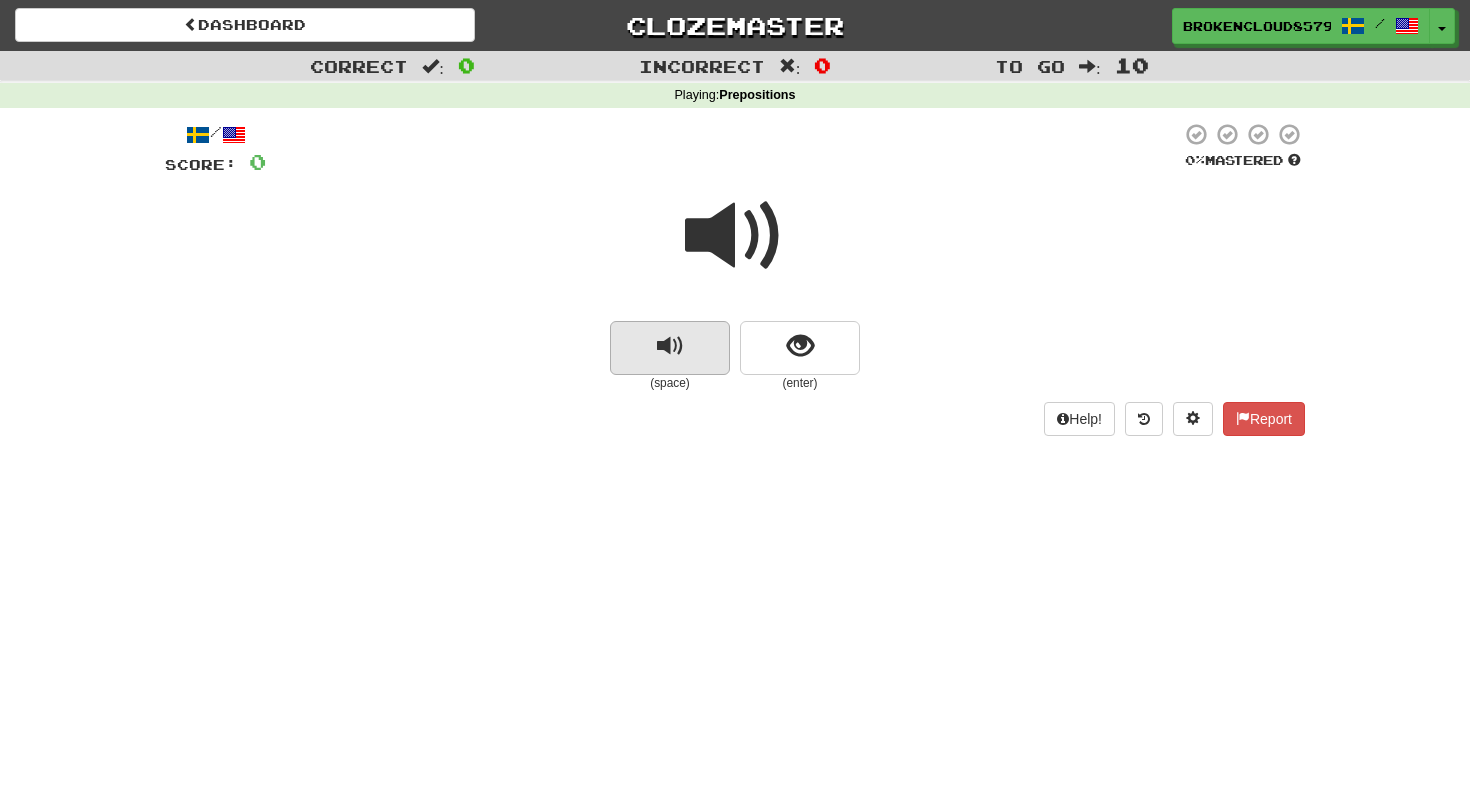 click at bounding box center [670, 346] 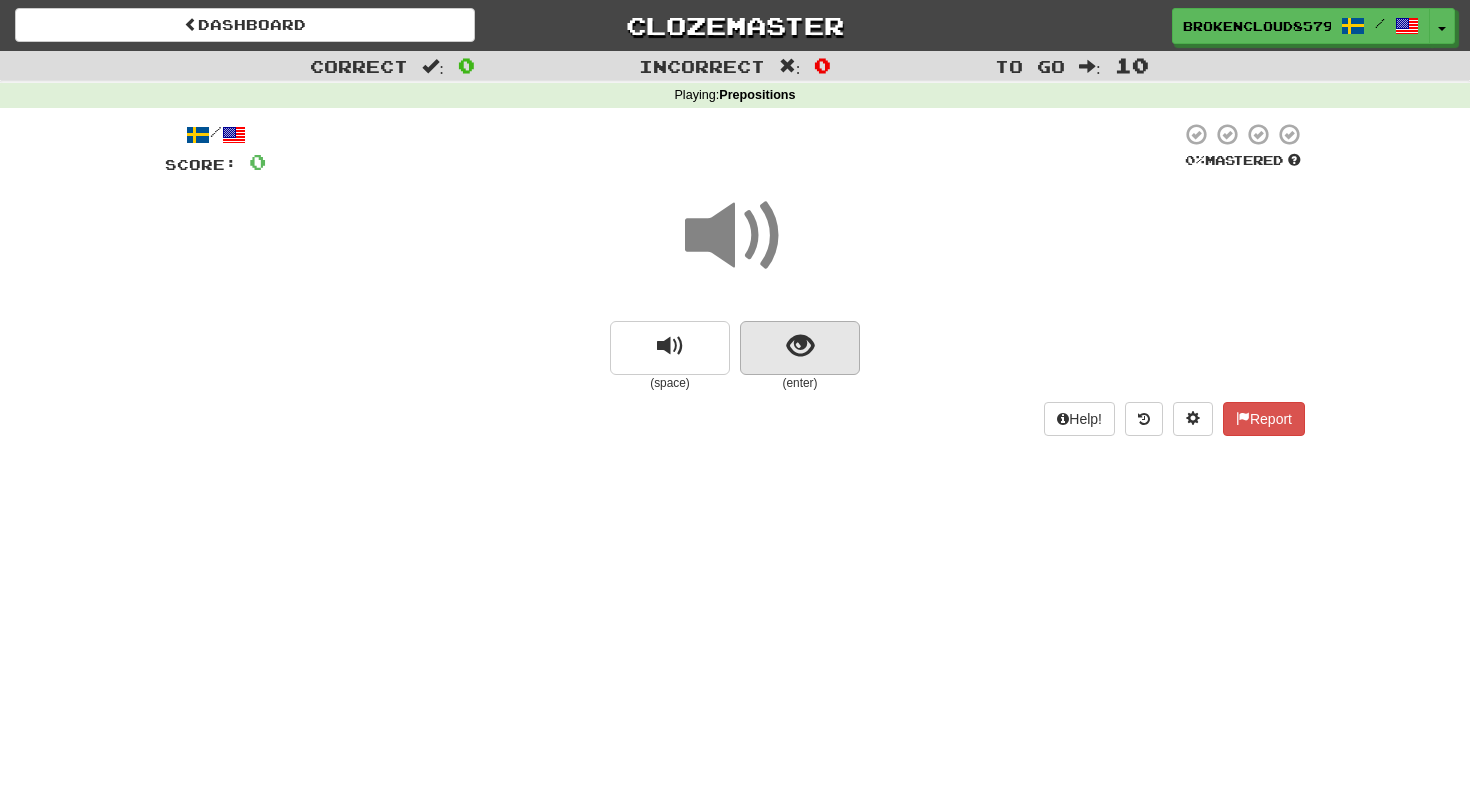 click at bounding box center (800, 348) 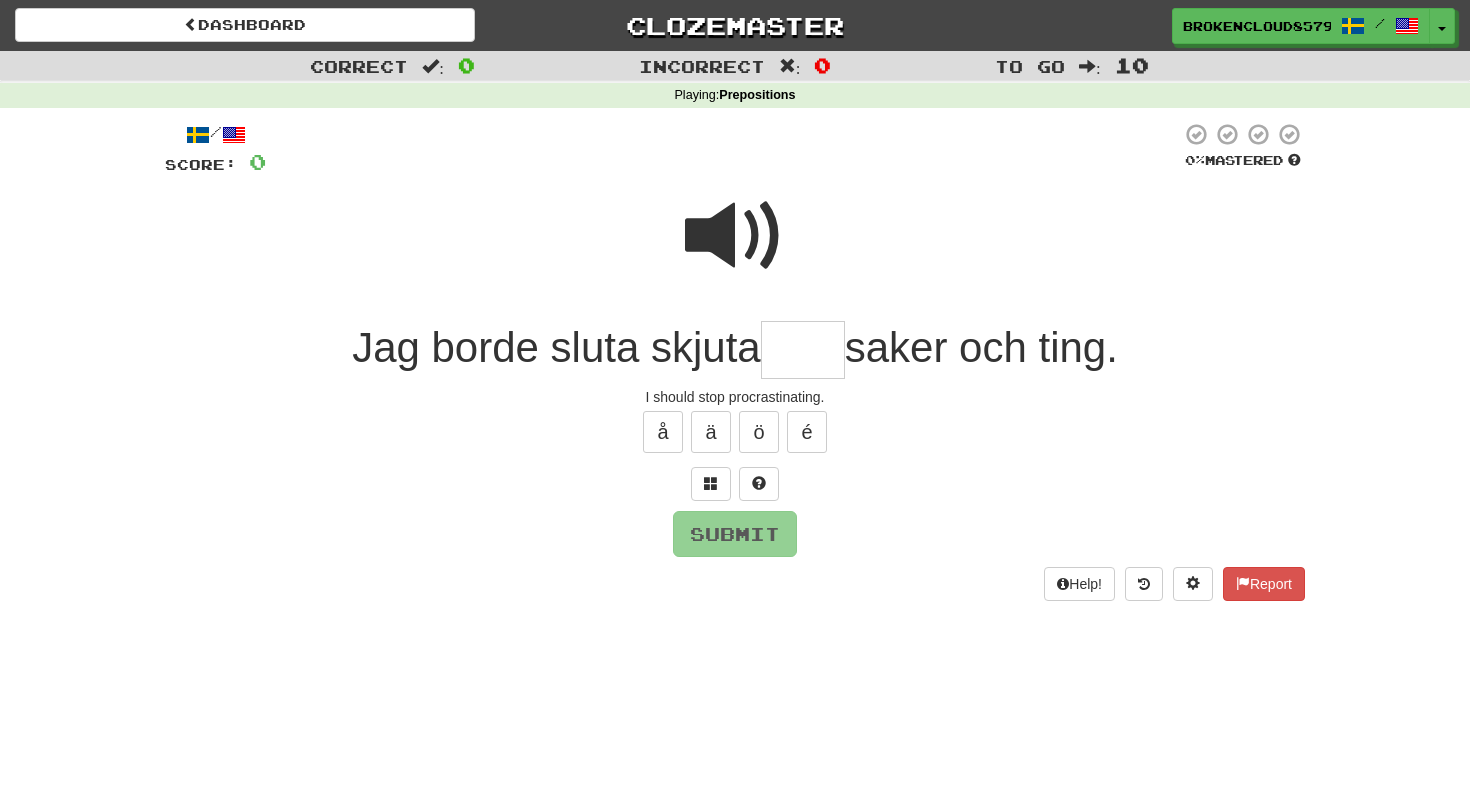 type on "*" 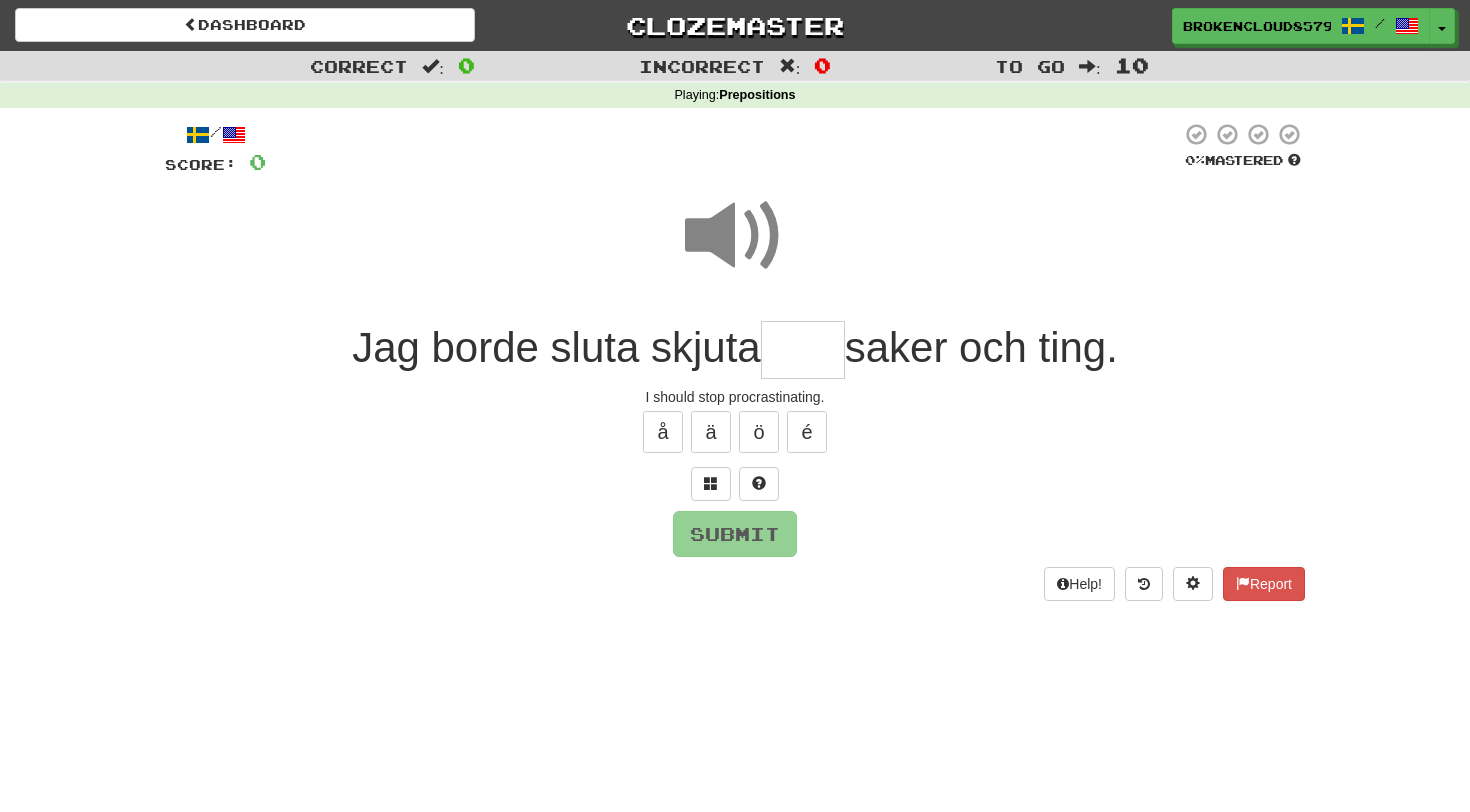 click at bounding box center [735, 236] 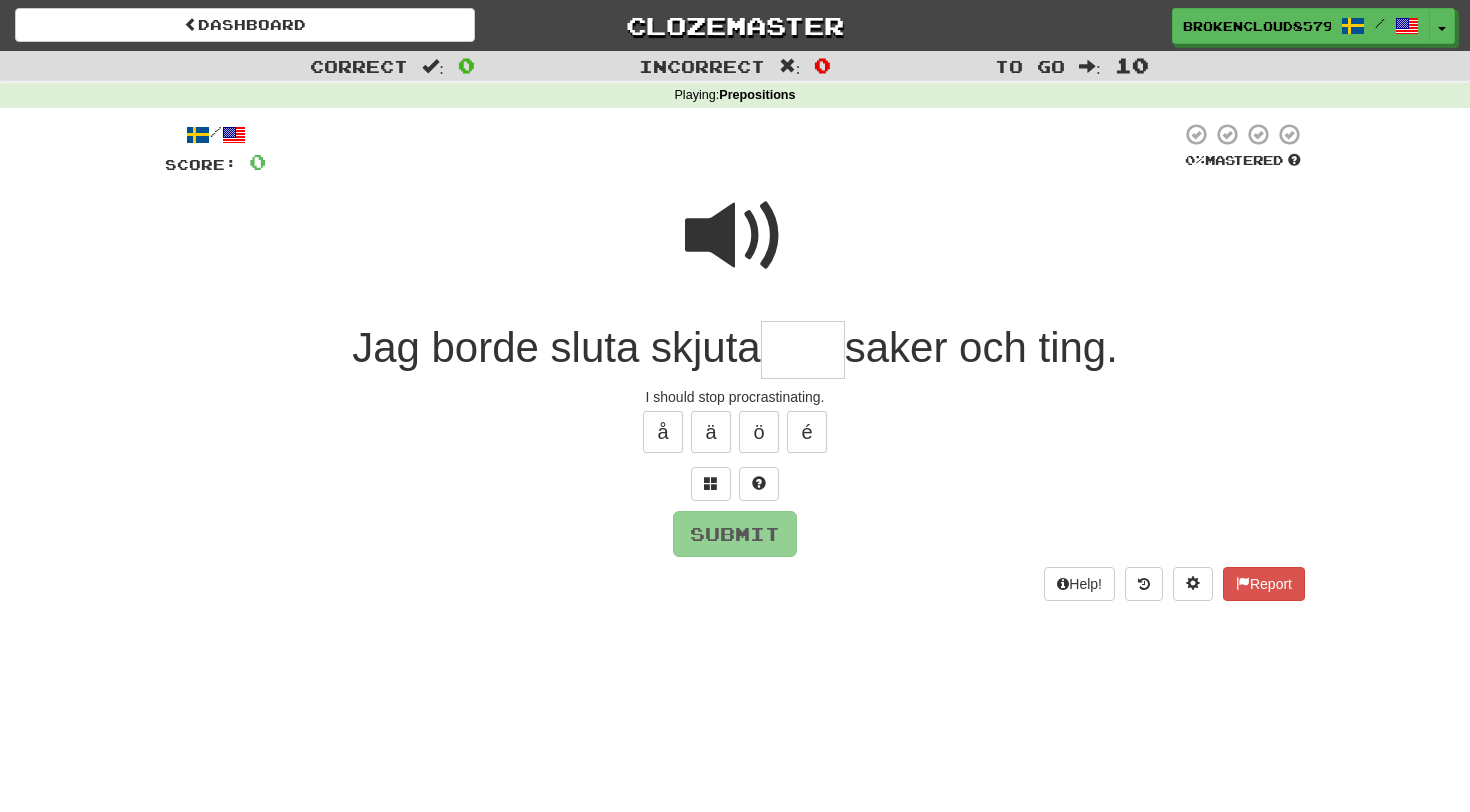 type on "*" 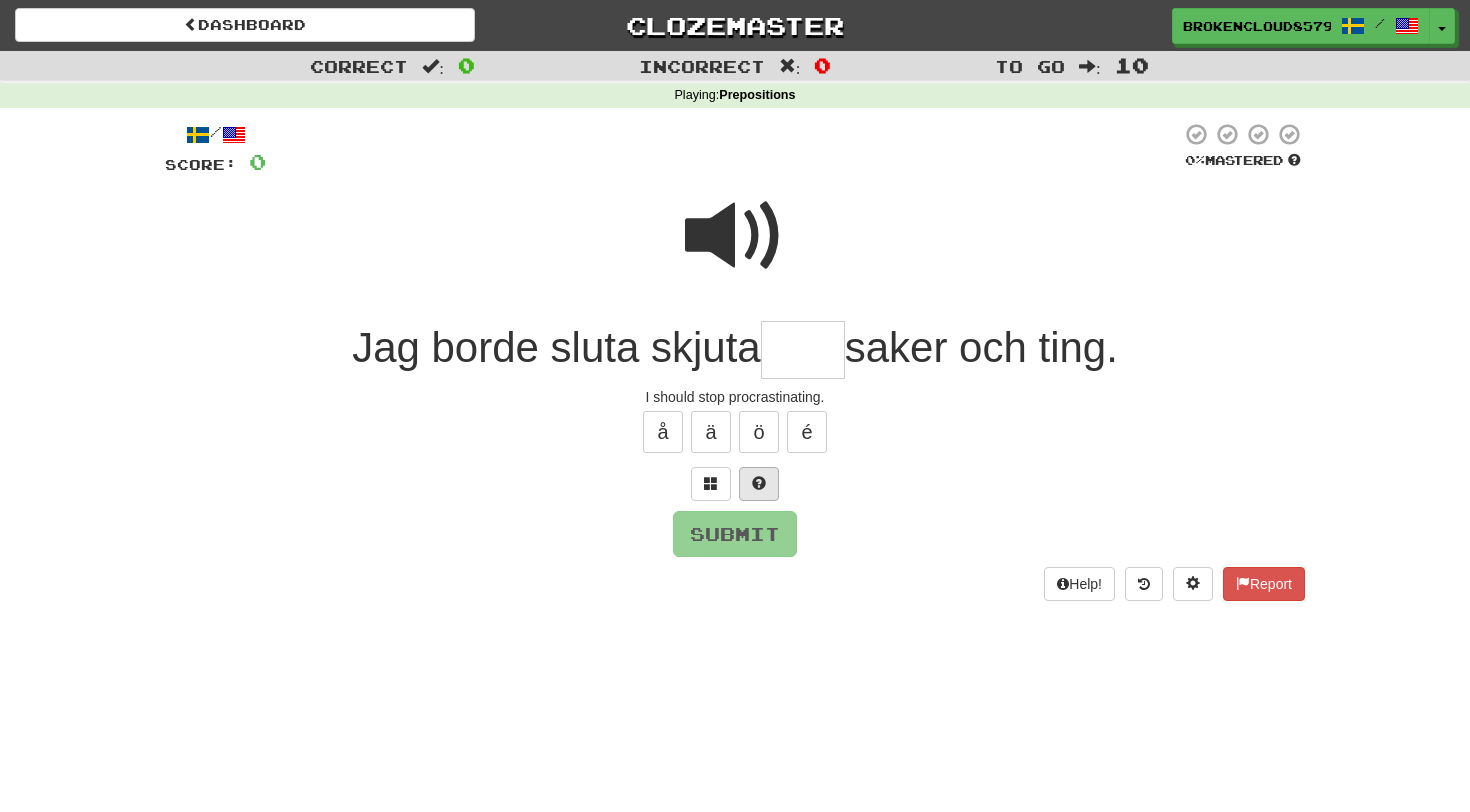 click at bounding box center [759, 483] 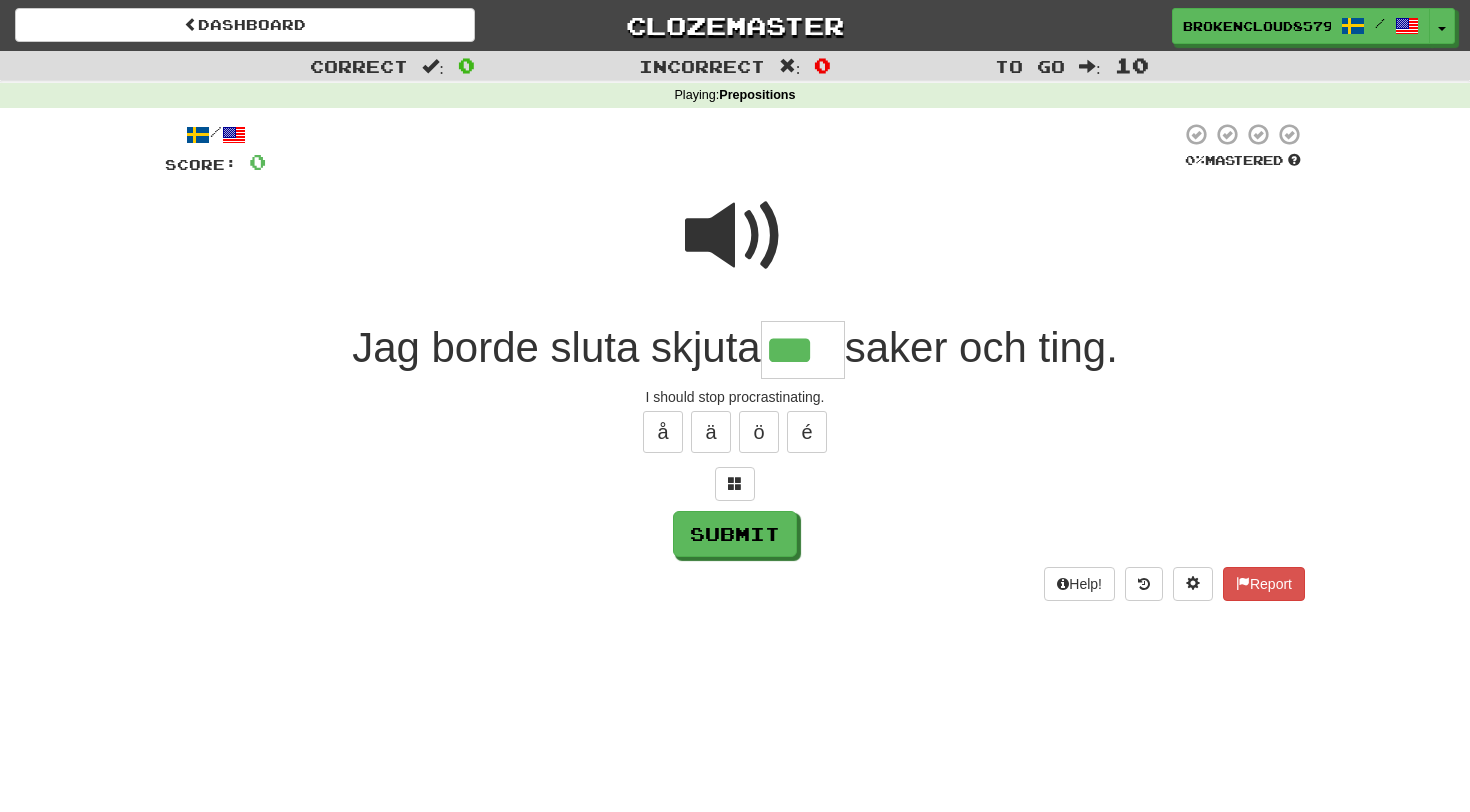 type on "***" 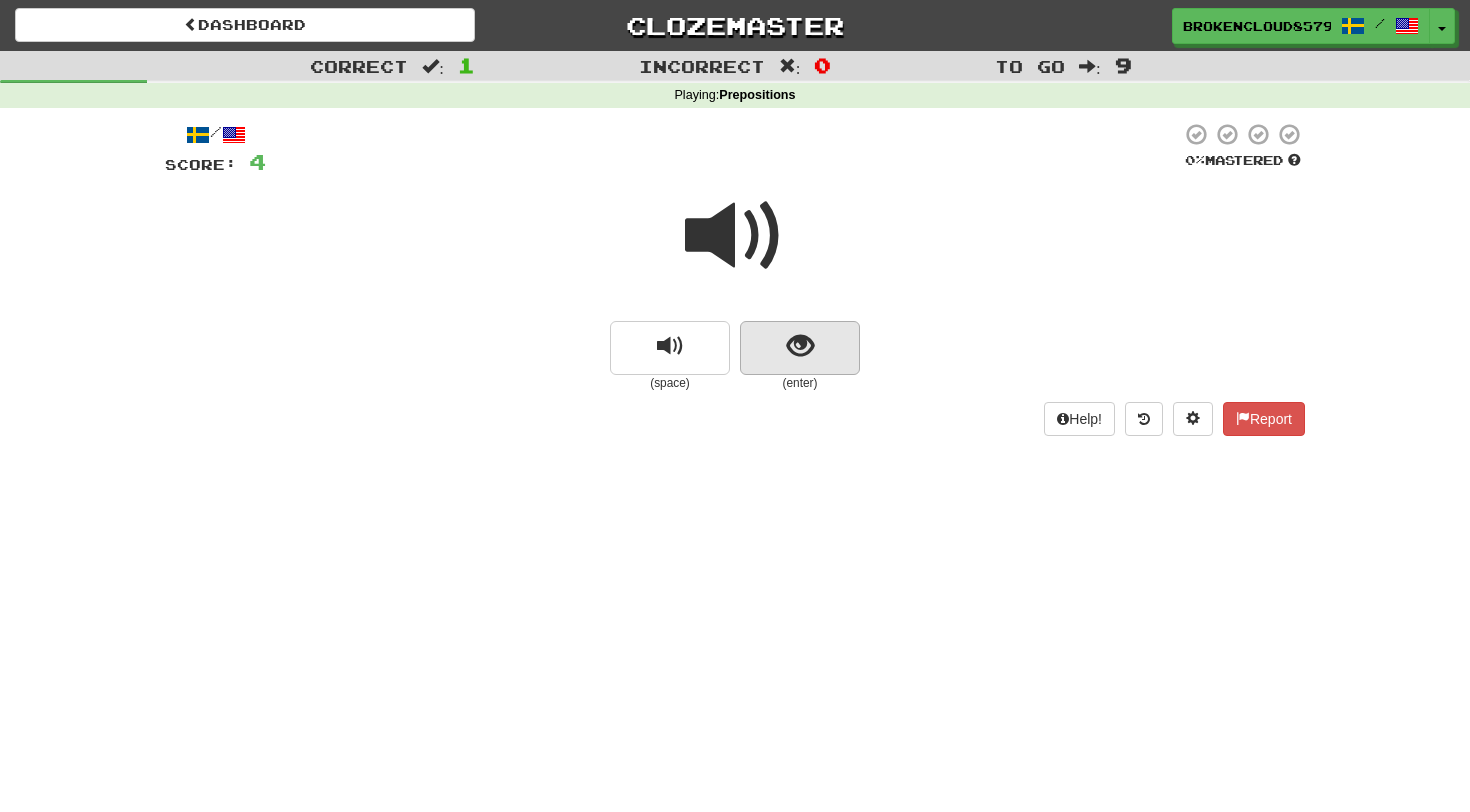 click at bounding box center [800, 348] 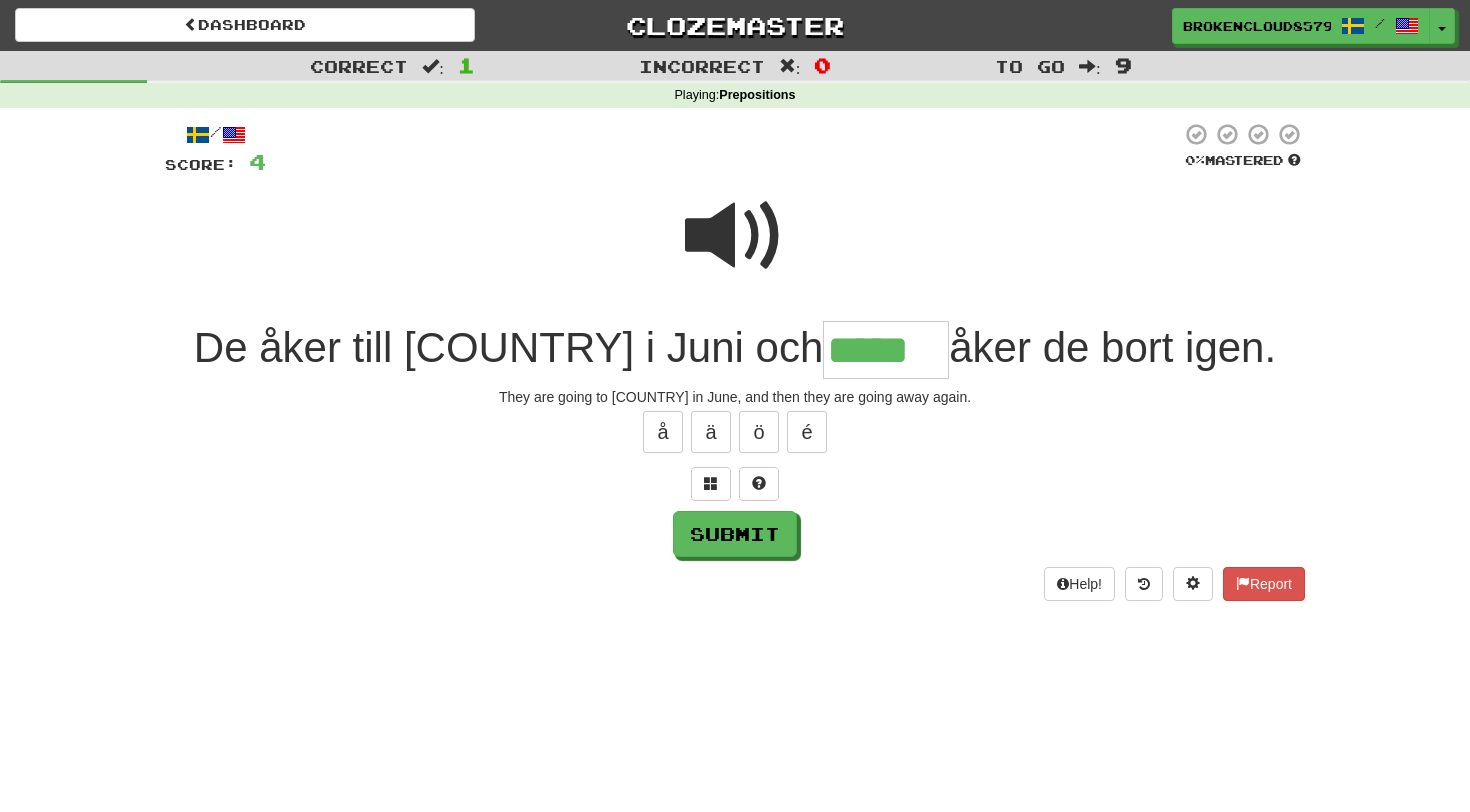 type on "*****" 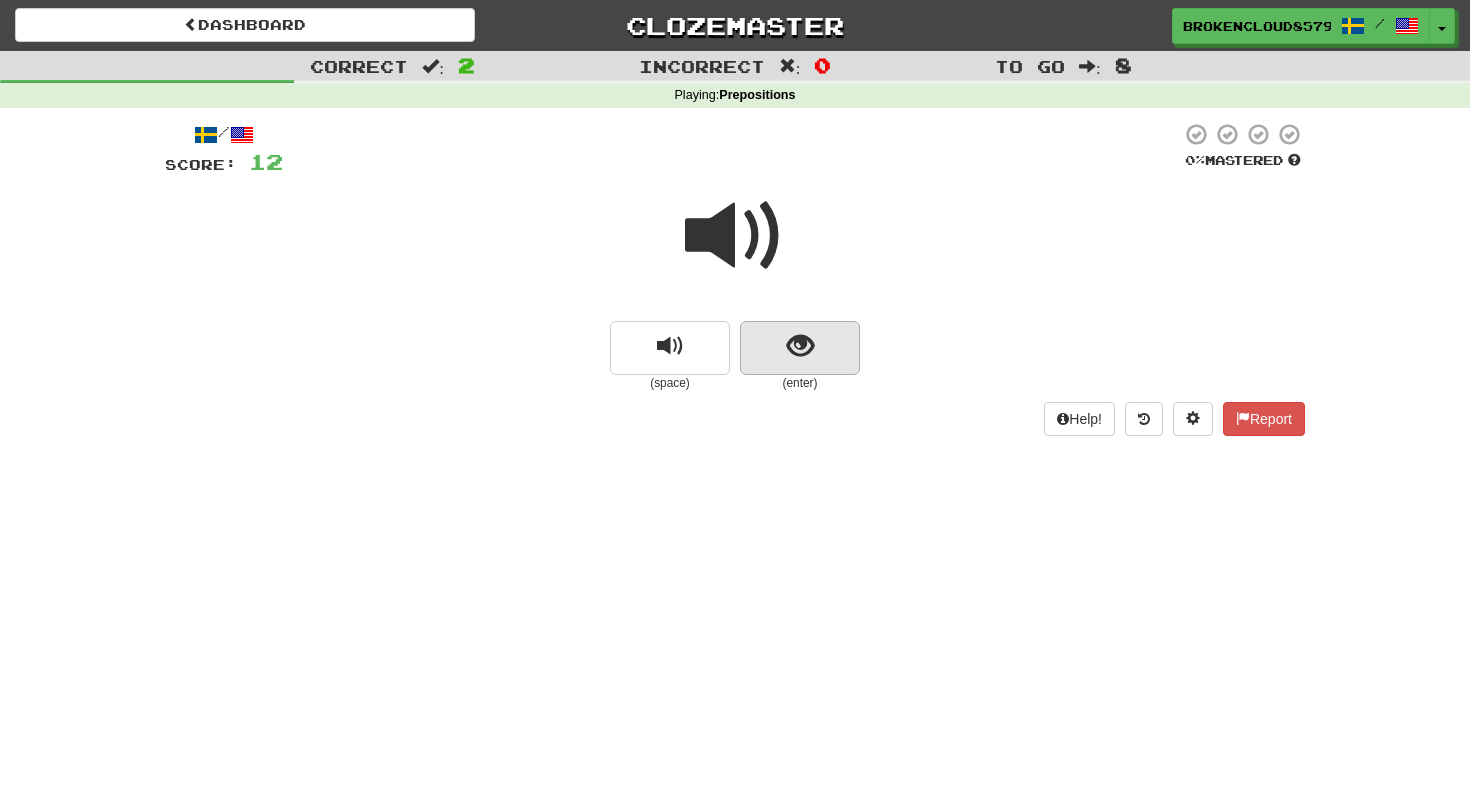 click at bounding box center (800, 348) 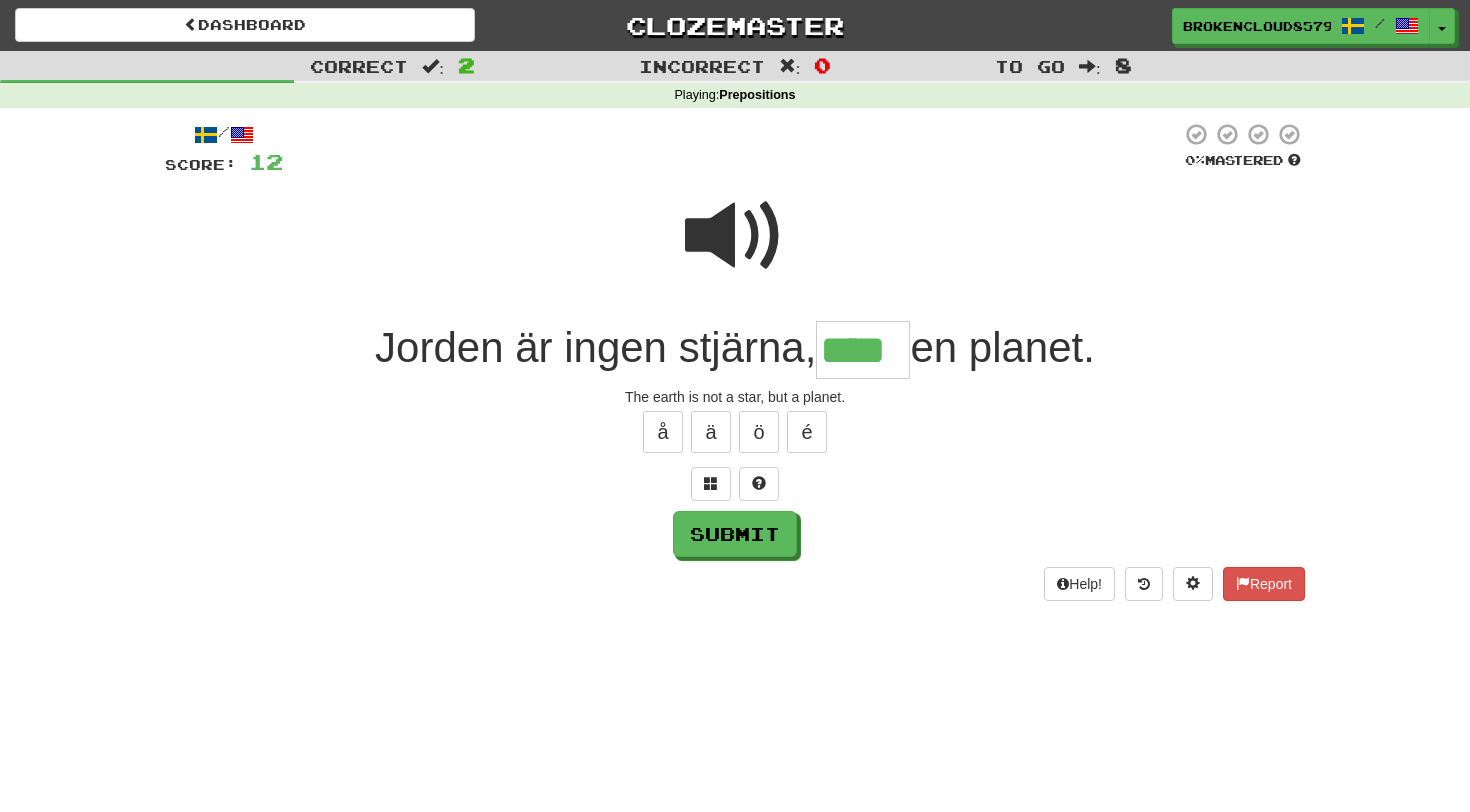 type on "****" 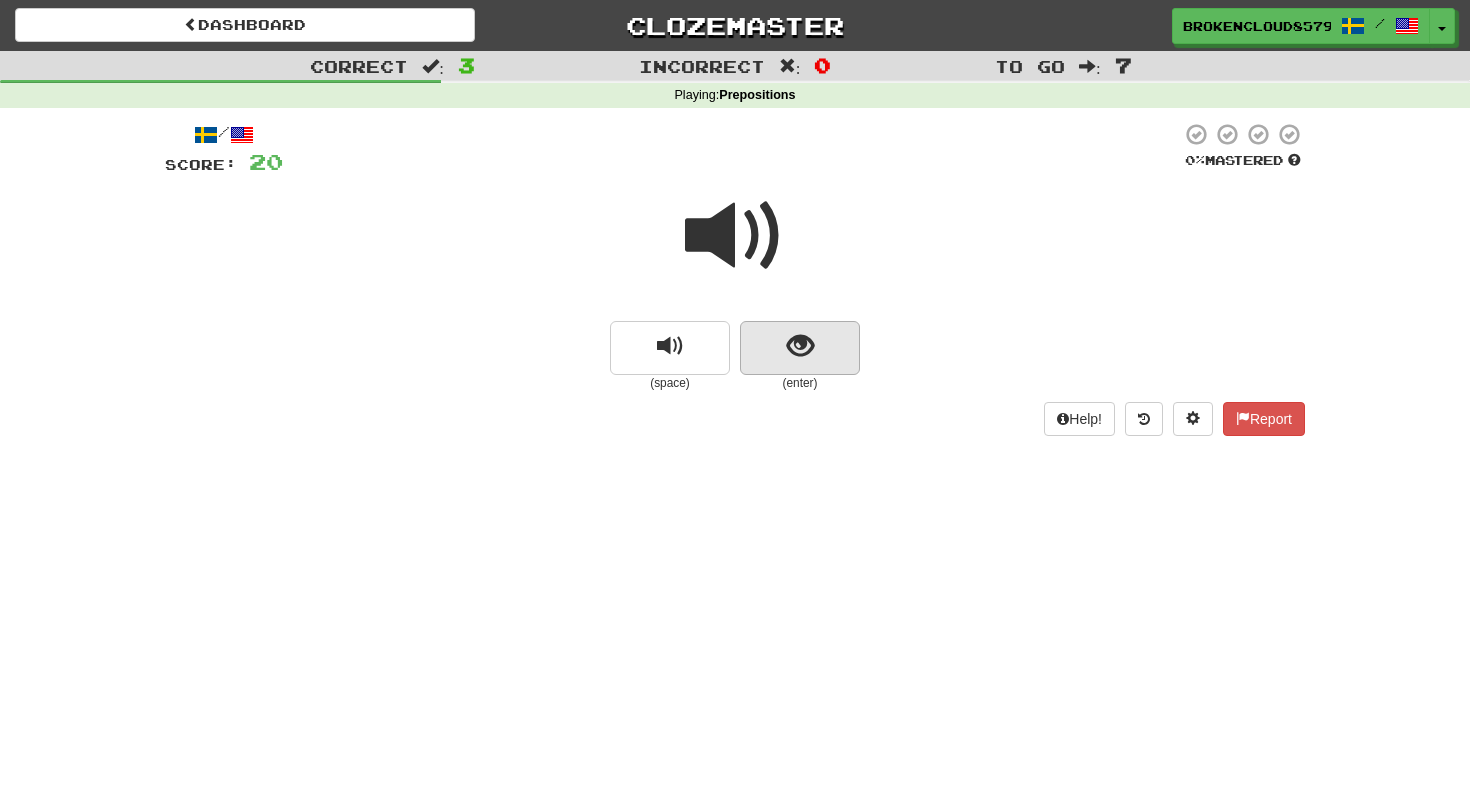 click at bounding box center (800, 348) 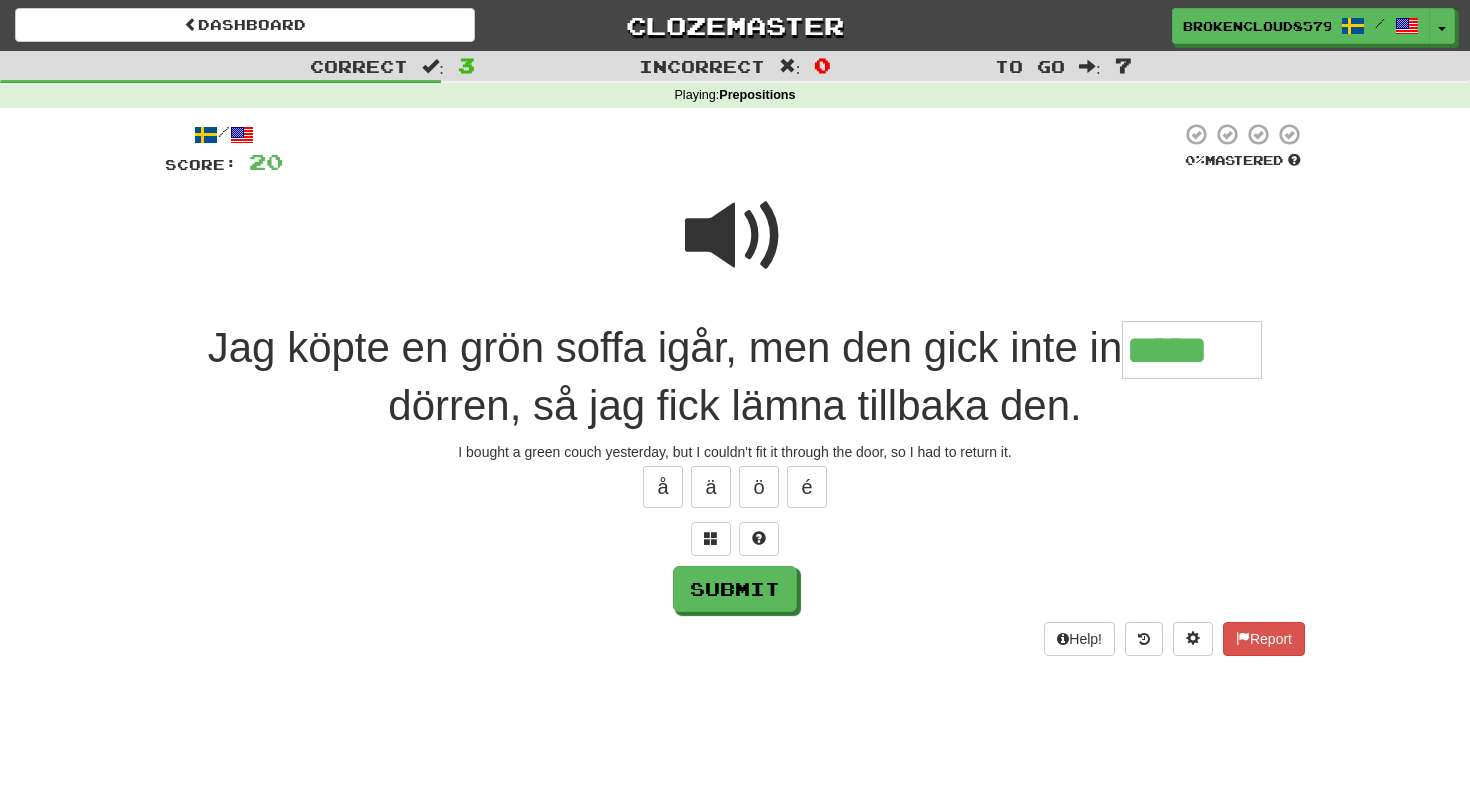 type on "*****" 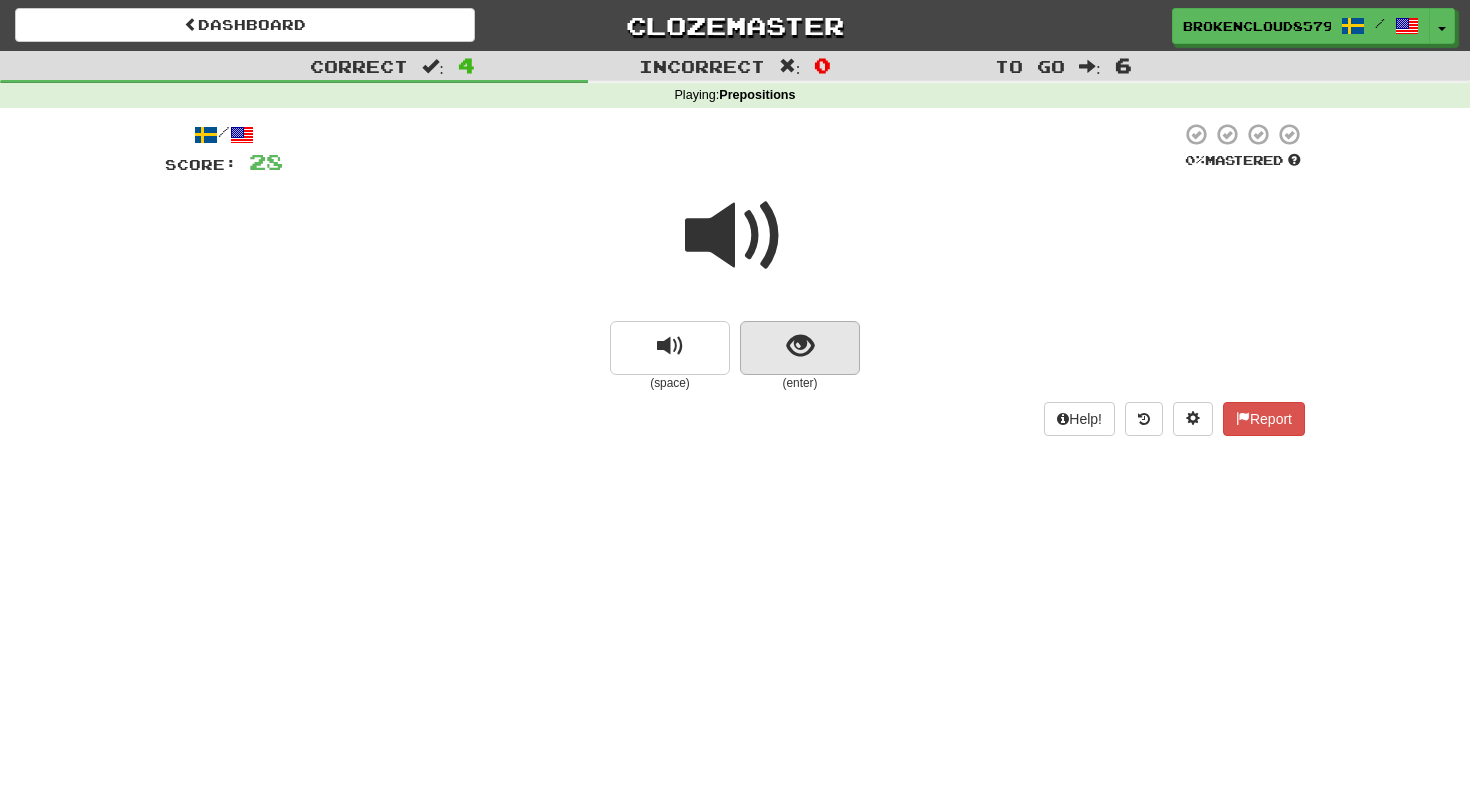 click at bounding box center (800, 348) 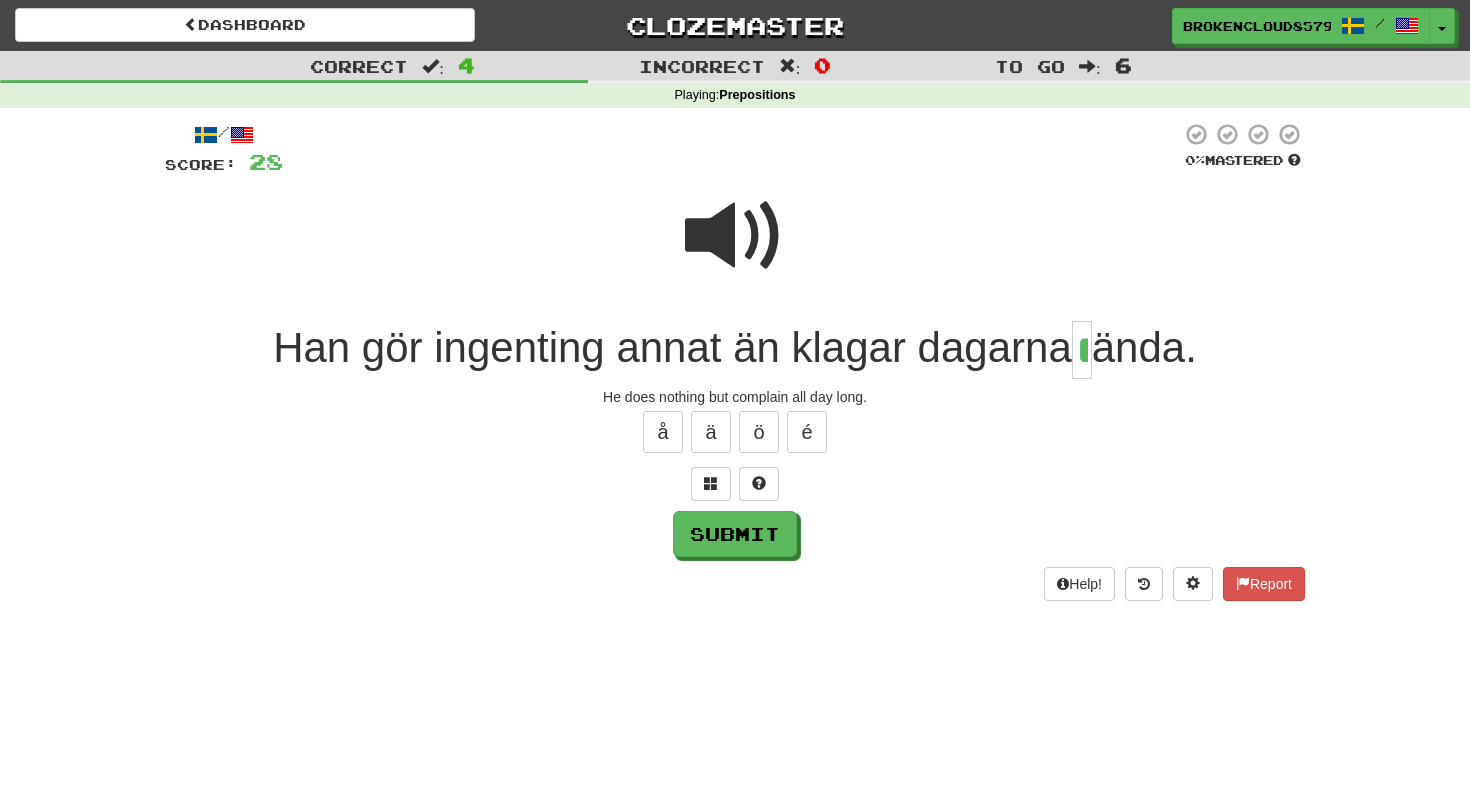 type on "*" 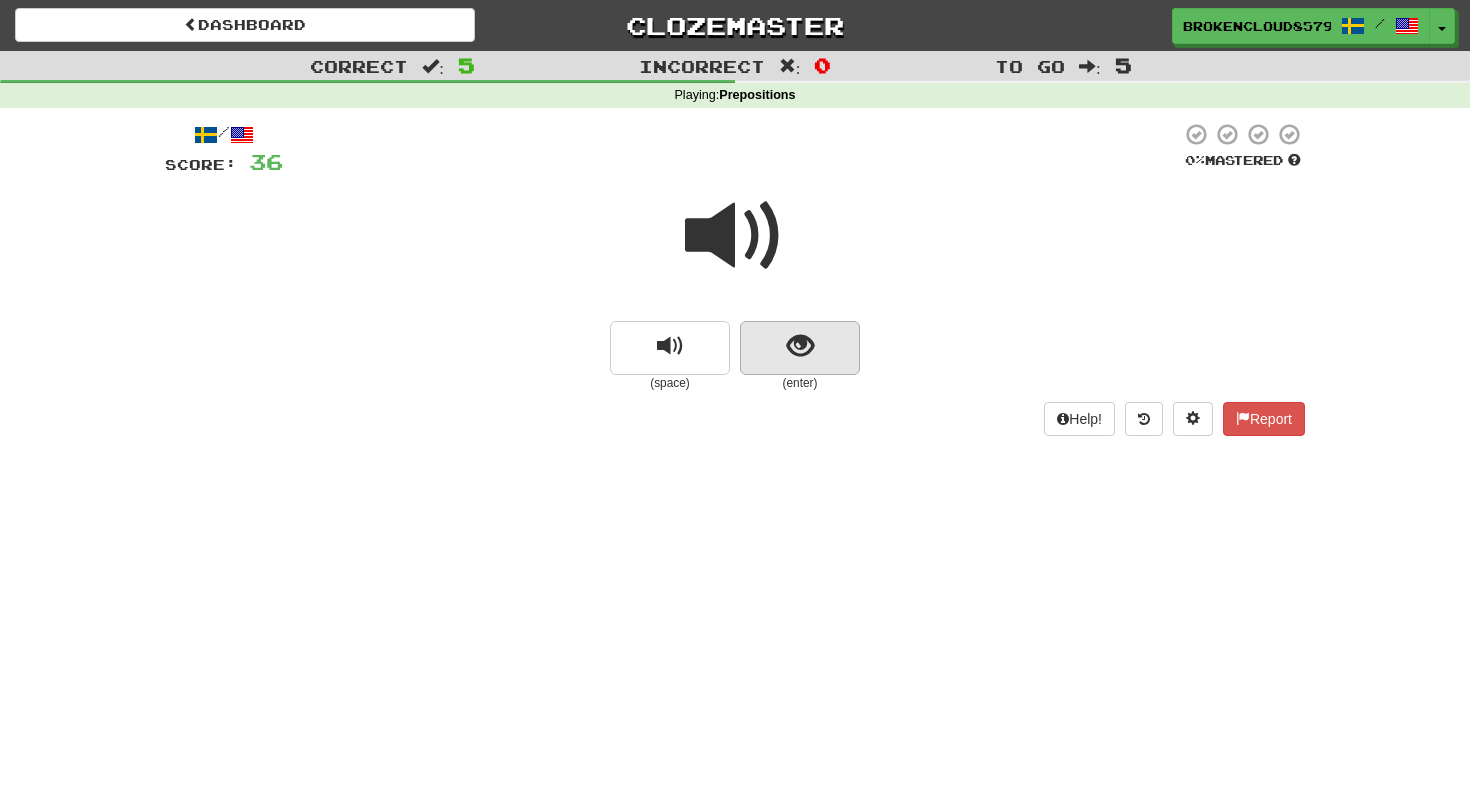 click at bounding box center (800, 348) 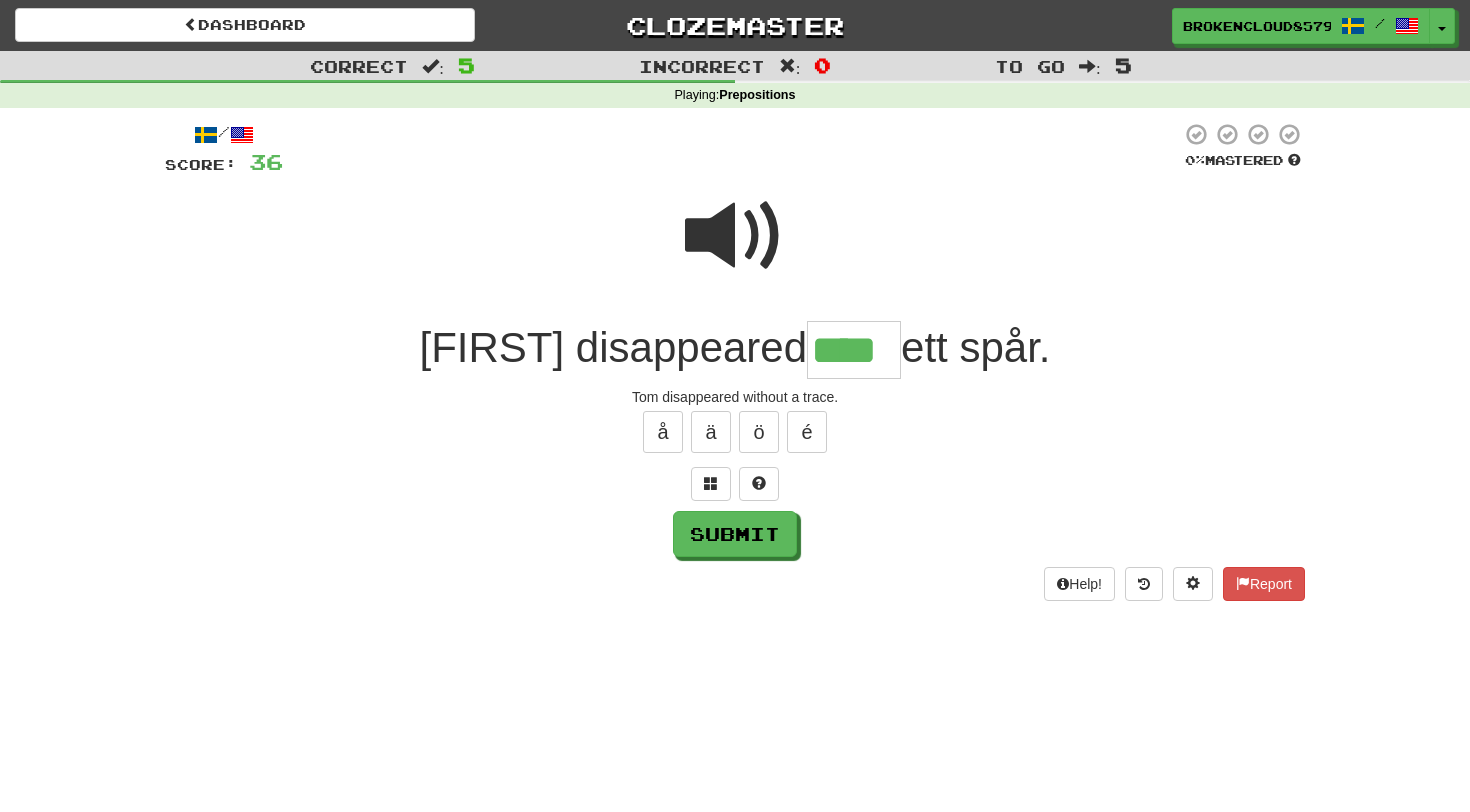 type on "****" 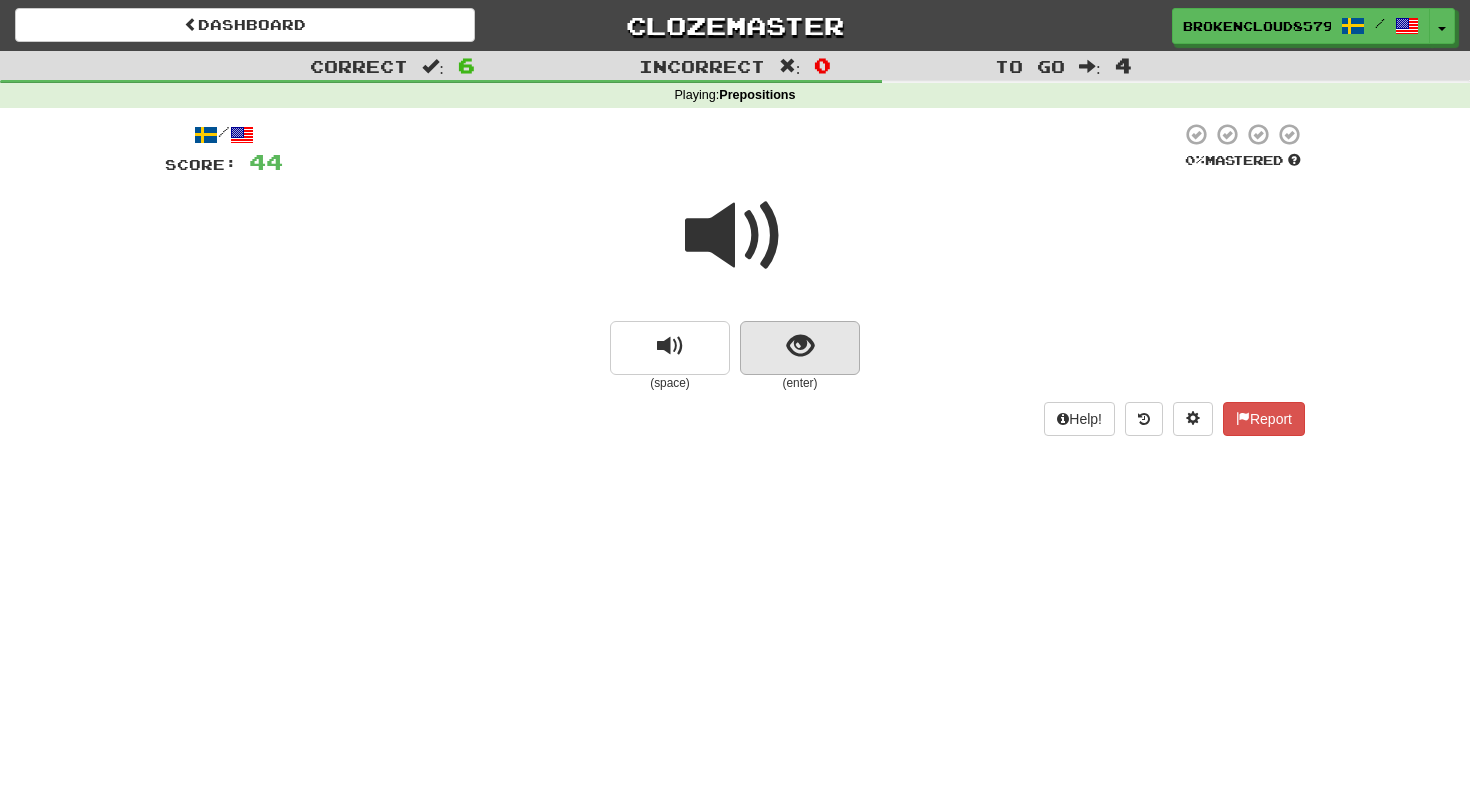 click at bounding box center [800, 348] 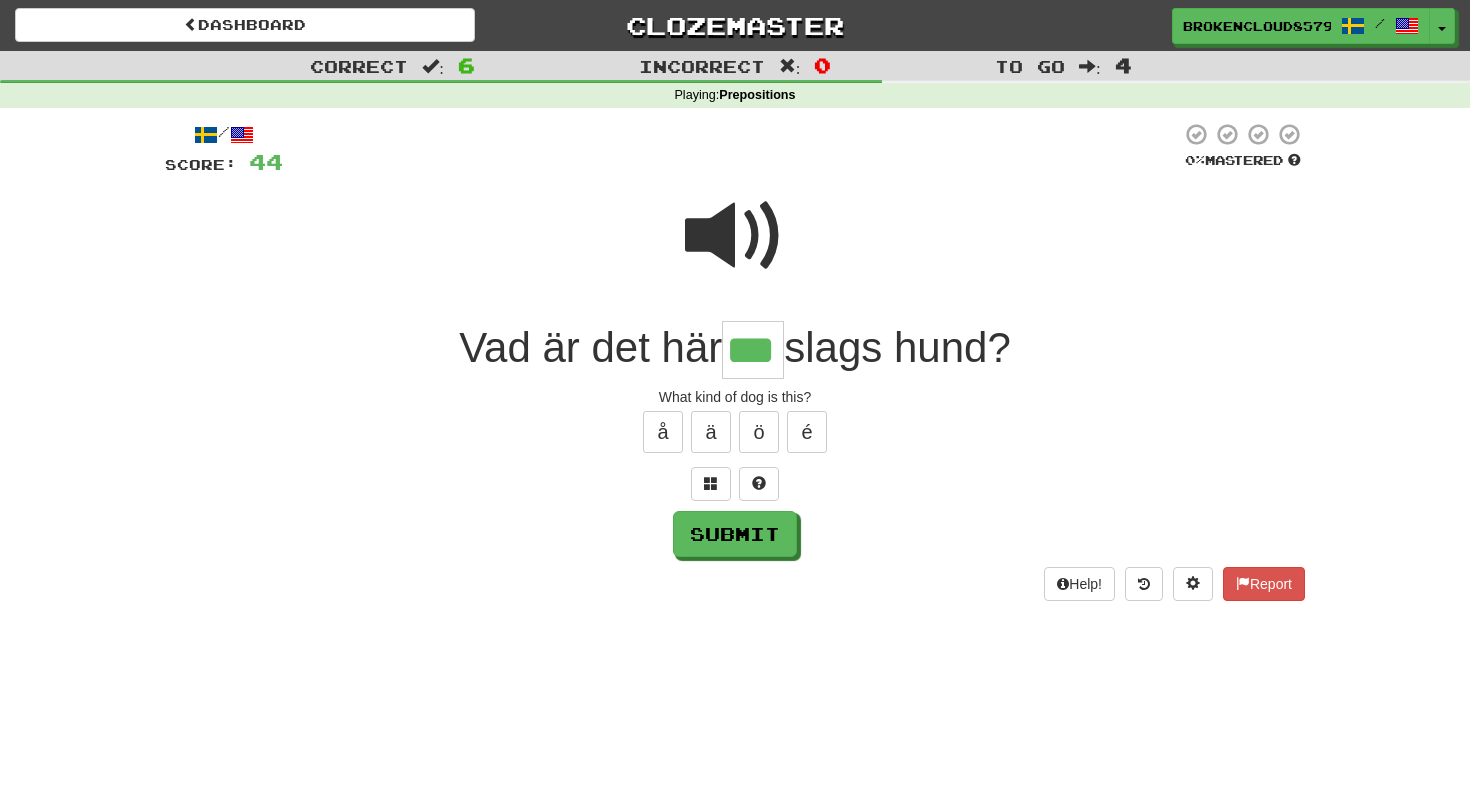 type on "***" 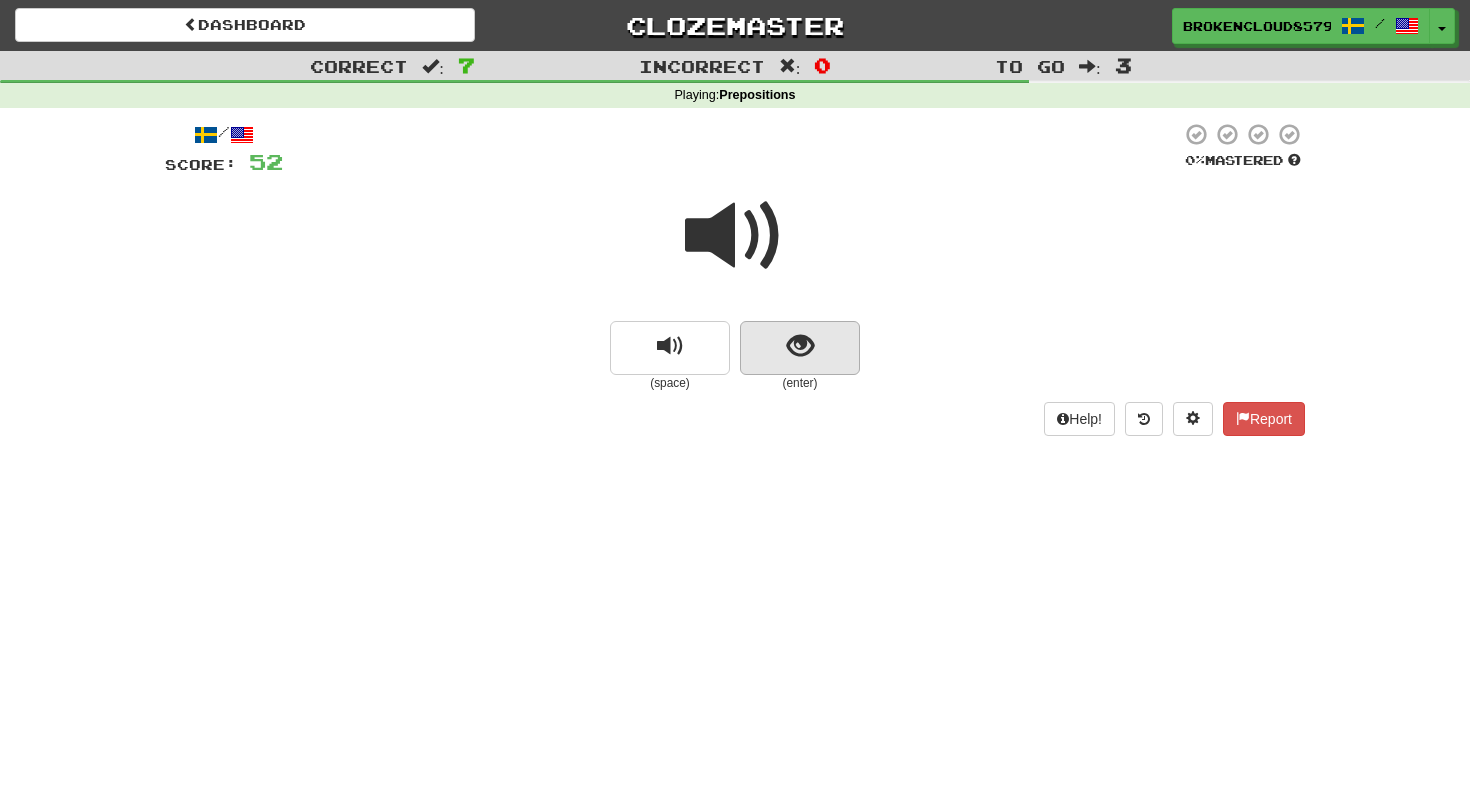 click at bounding box center [800, 346] 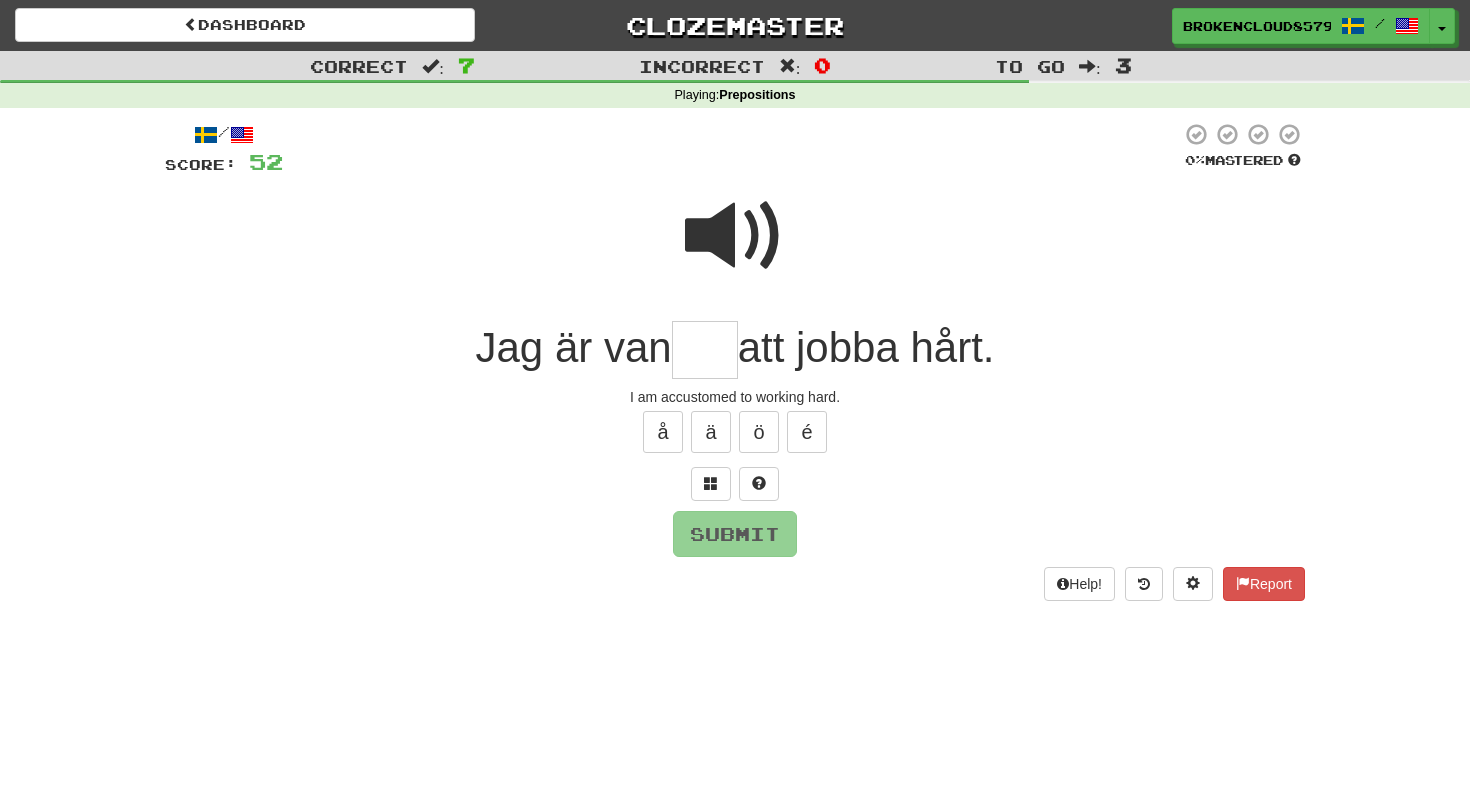 type on "*" 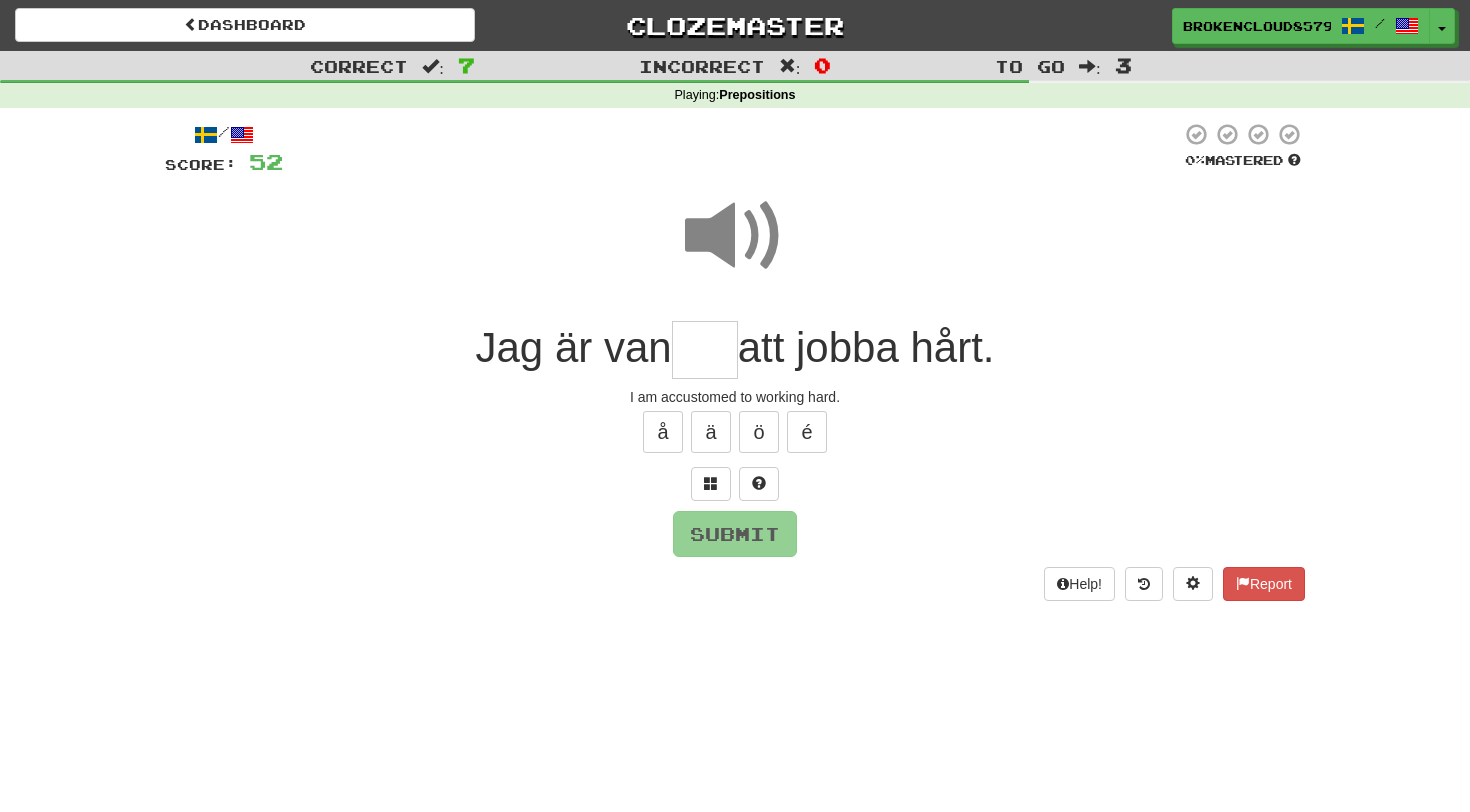 click at bounding box center (705, 350) 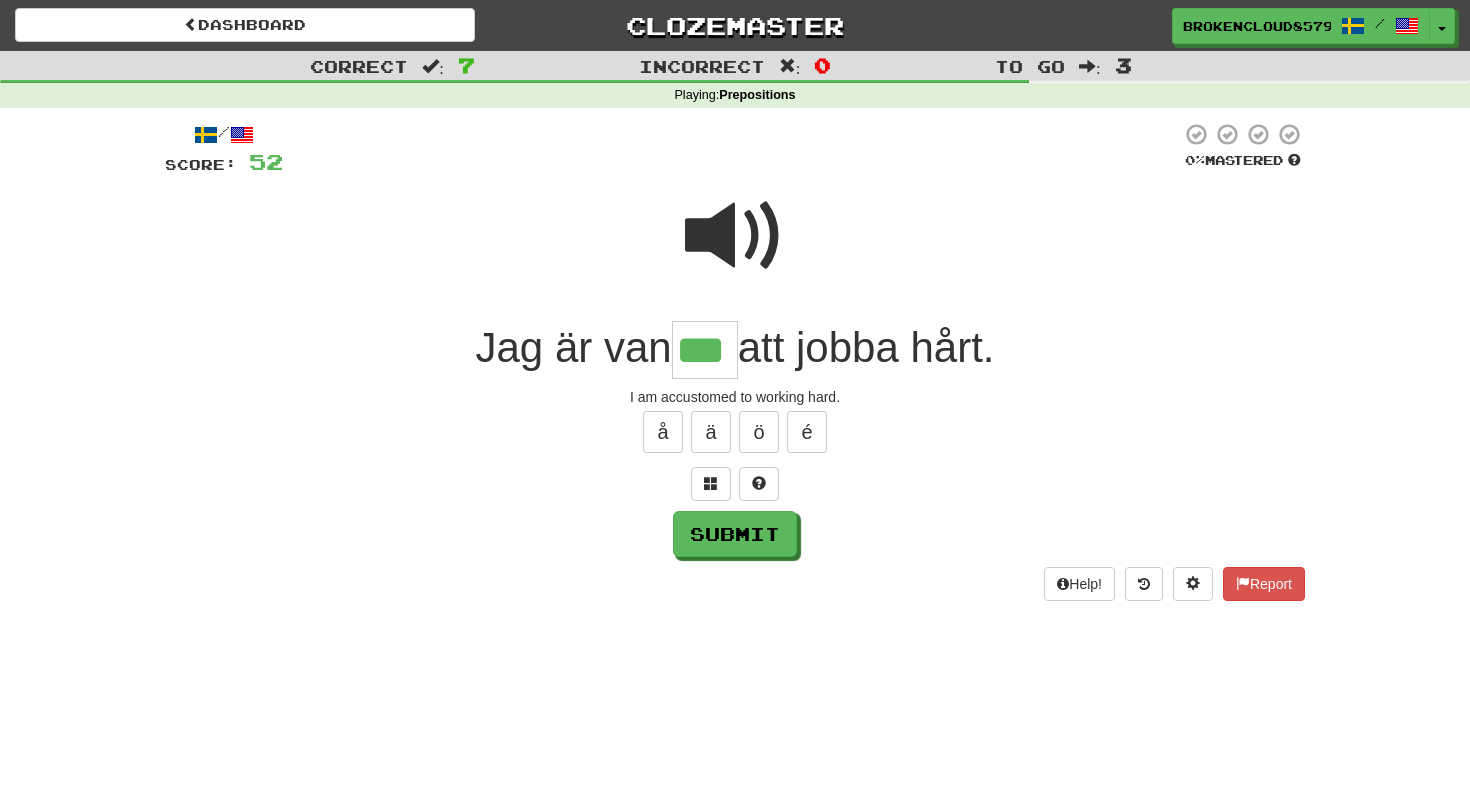 type on "***" 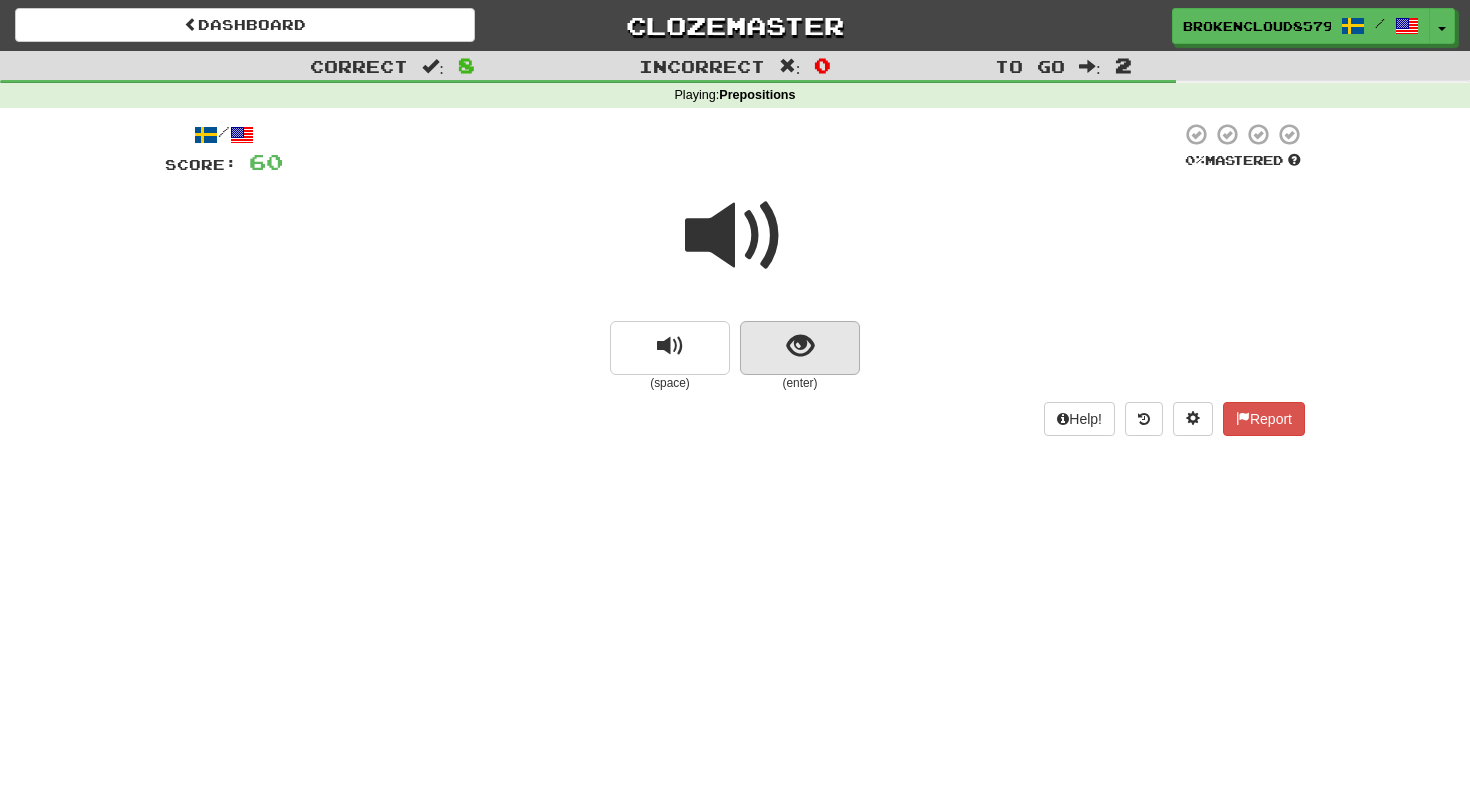 click at bounding box center [800, 348] 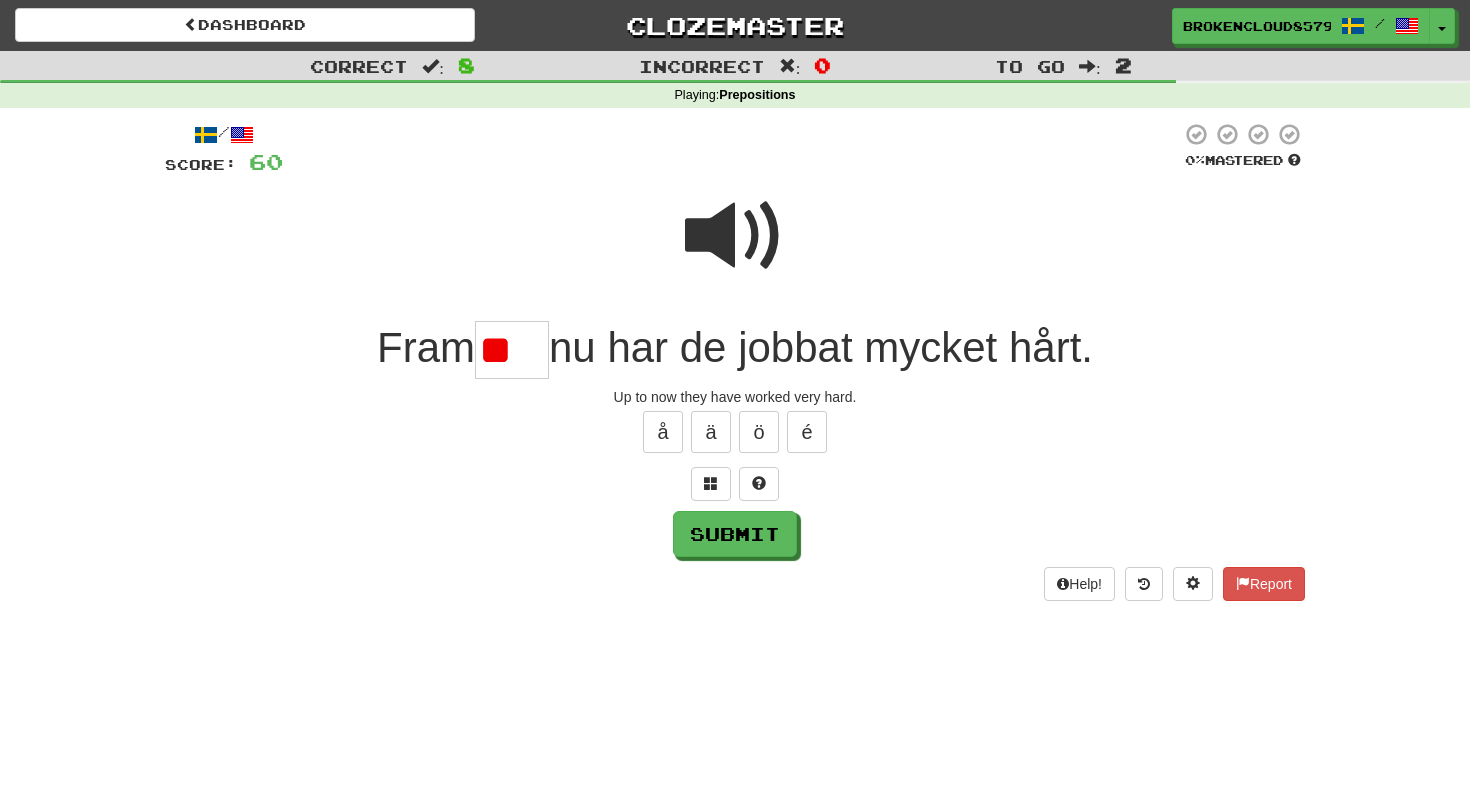 type on "*" 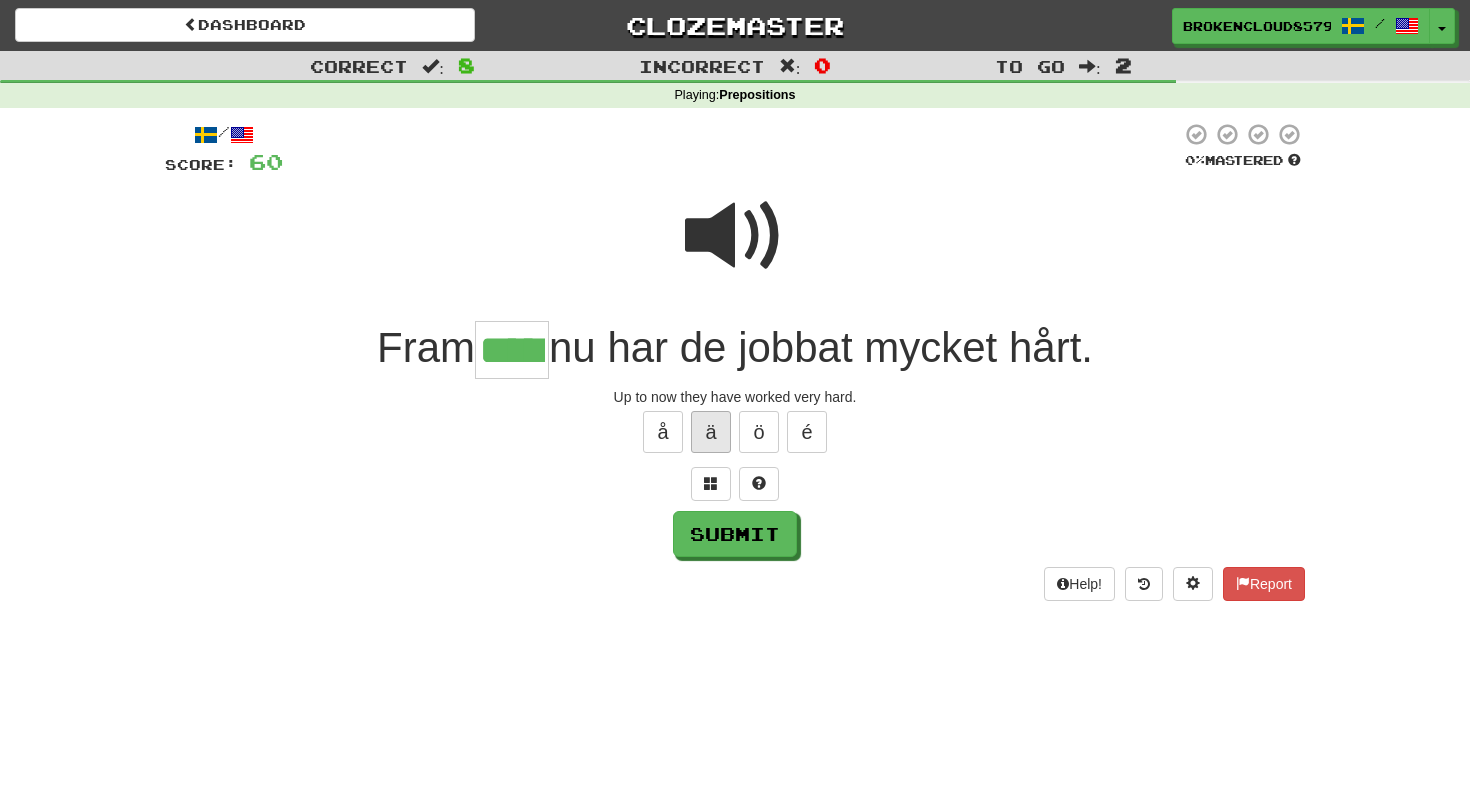 type on "*****" 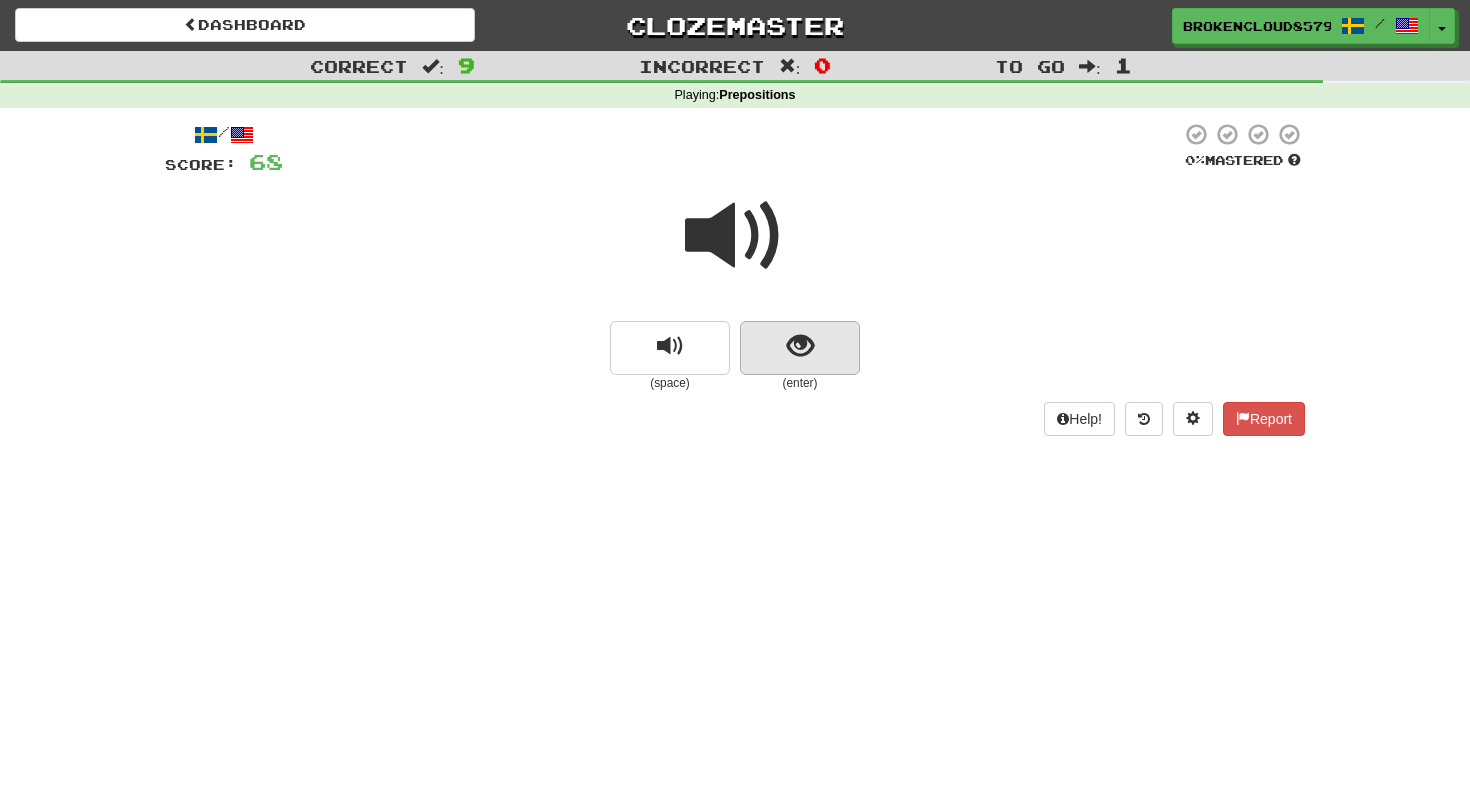 click at bounding box center (800, 348) 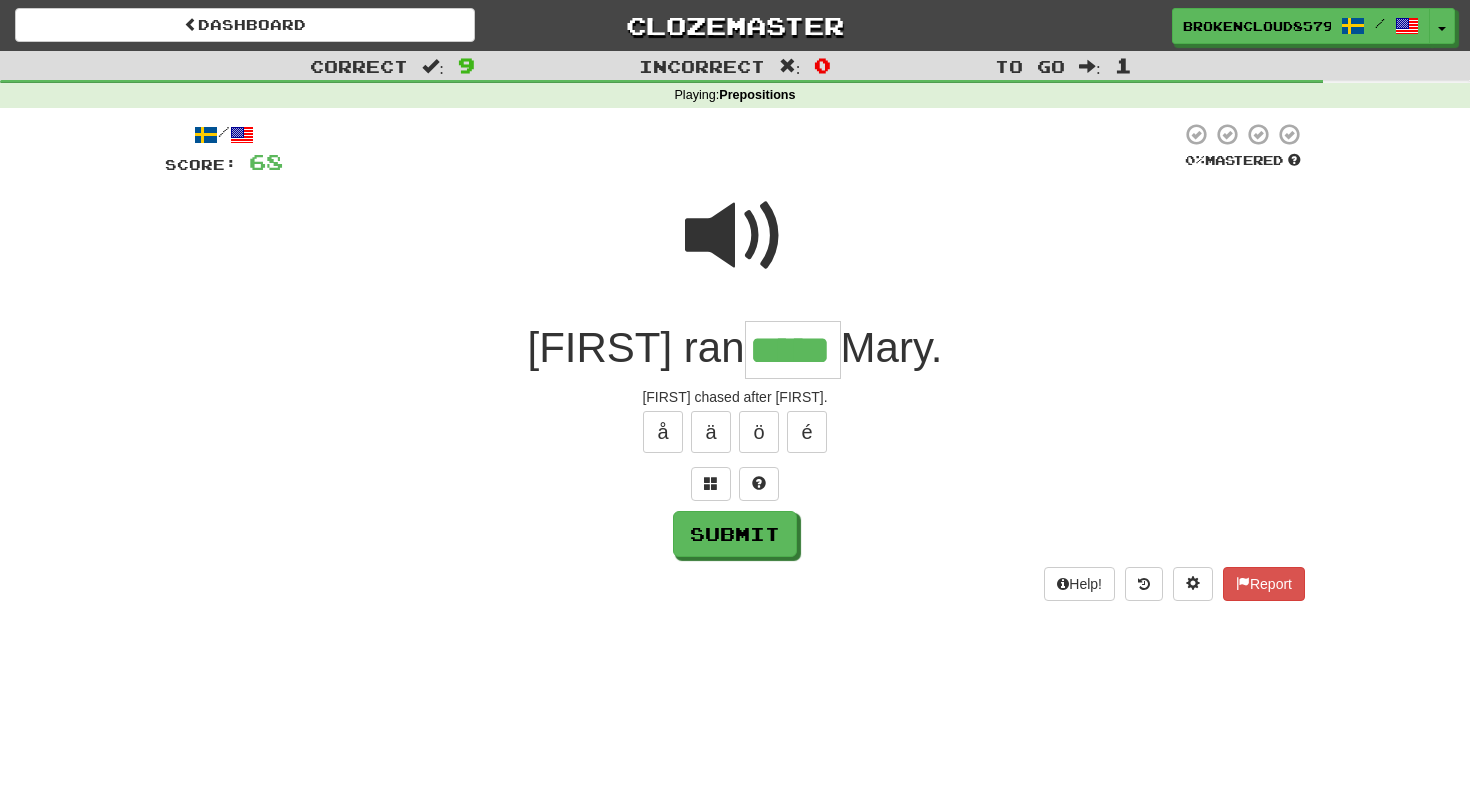 type on "*****" 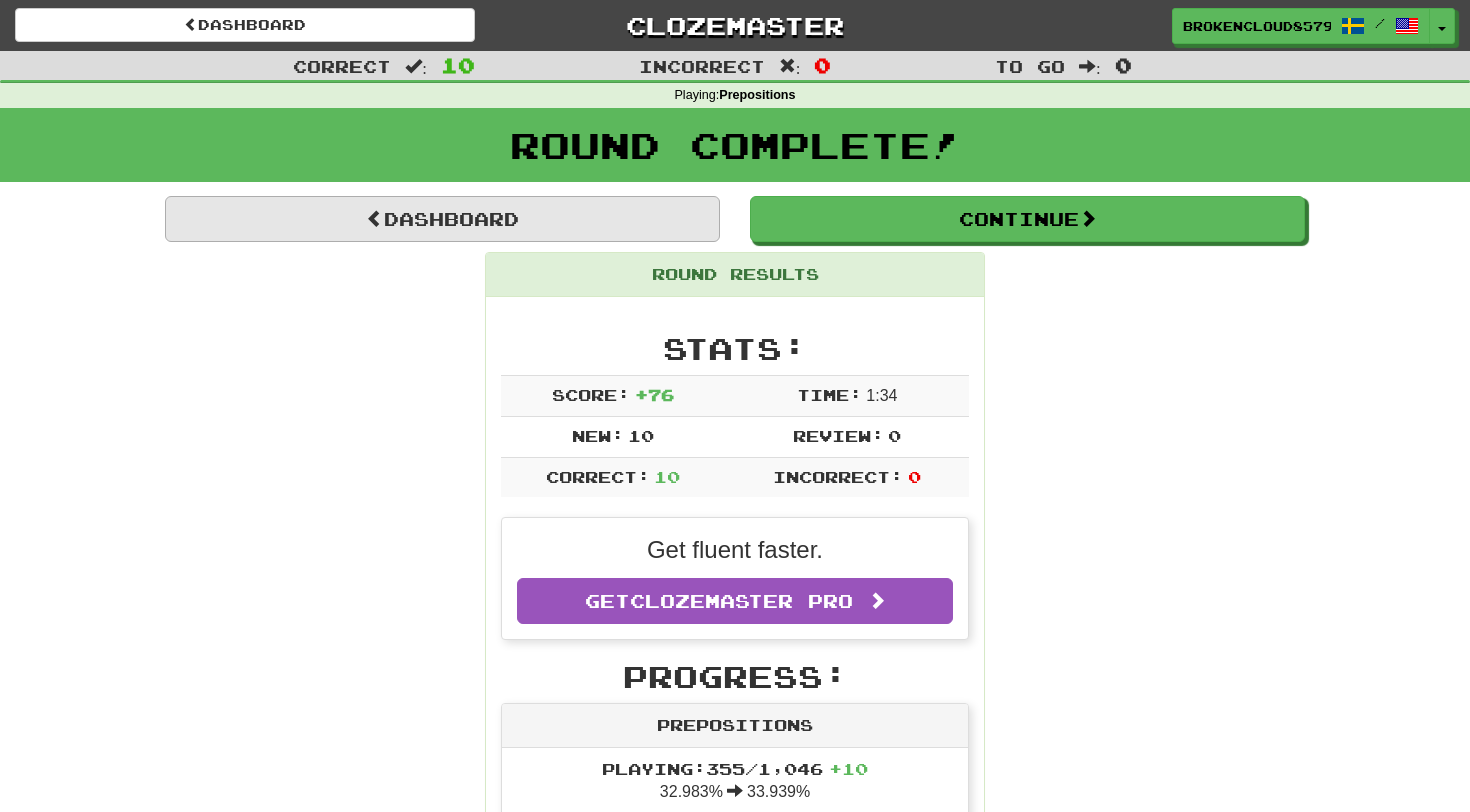 click on "Dashboard" at bounding box center [442, 219] 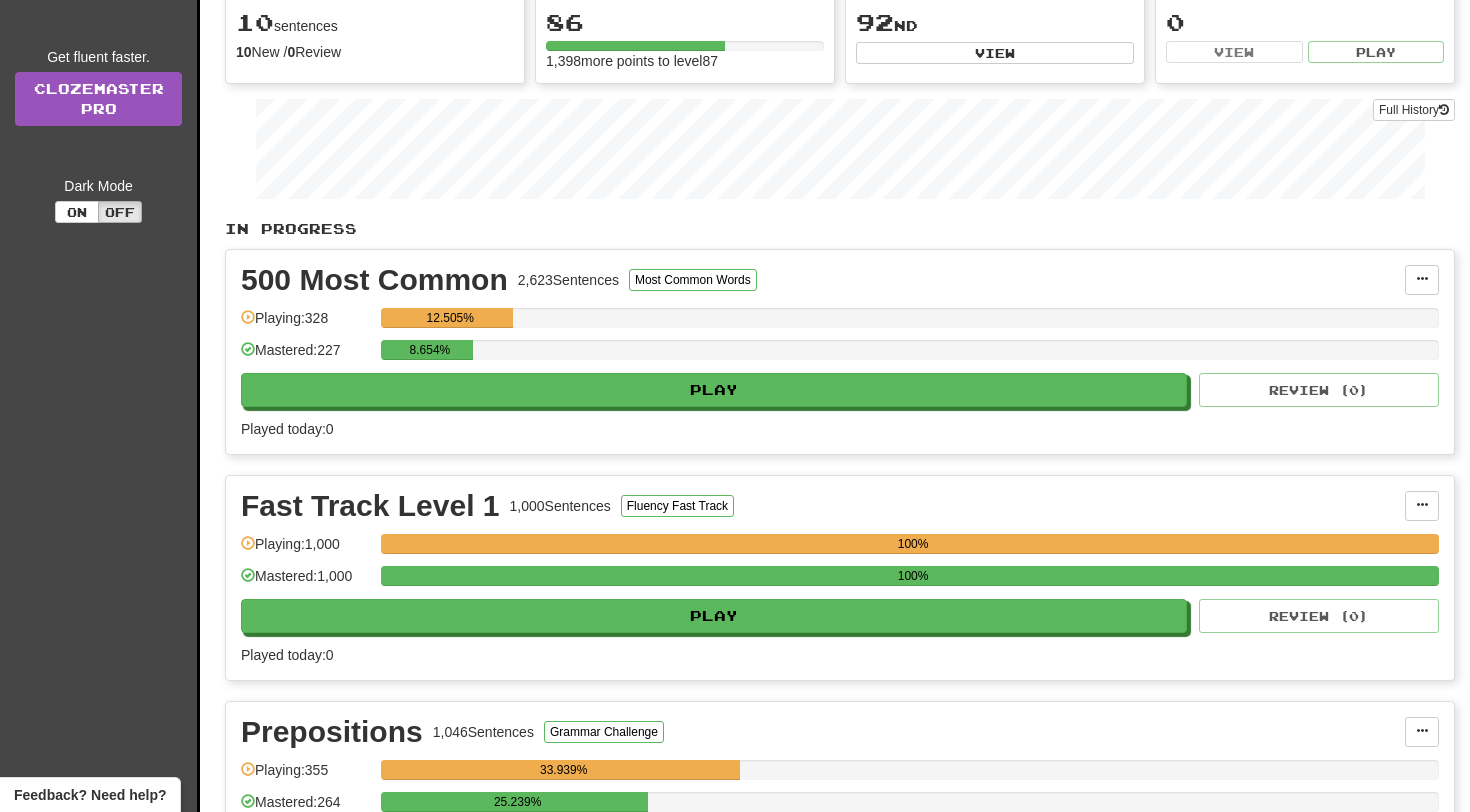 scroll, scrollTop: 448, scrollLeft: 0, axis: vertical 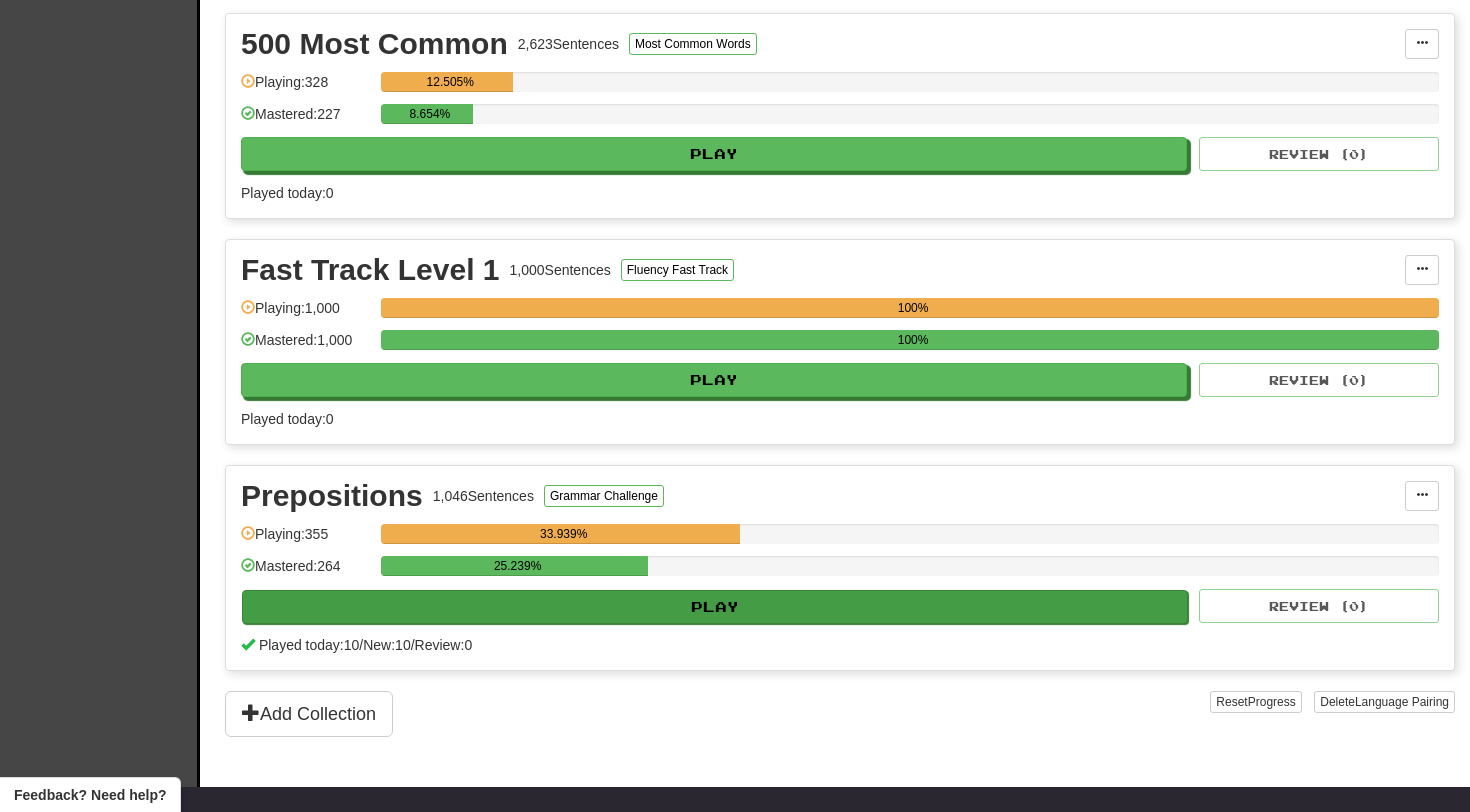 click on "Play" at bounding box center (715, 607) 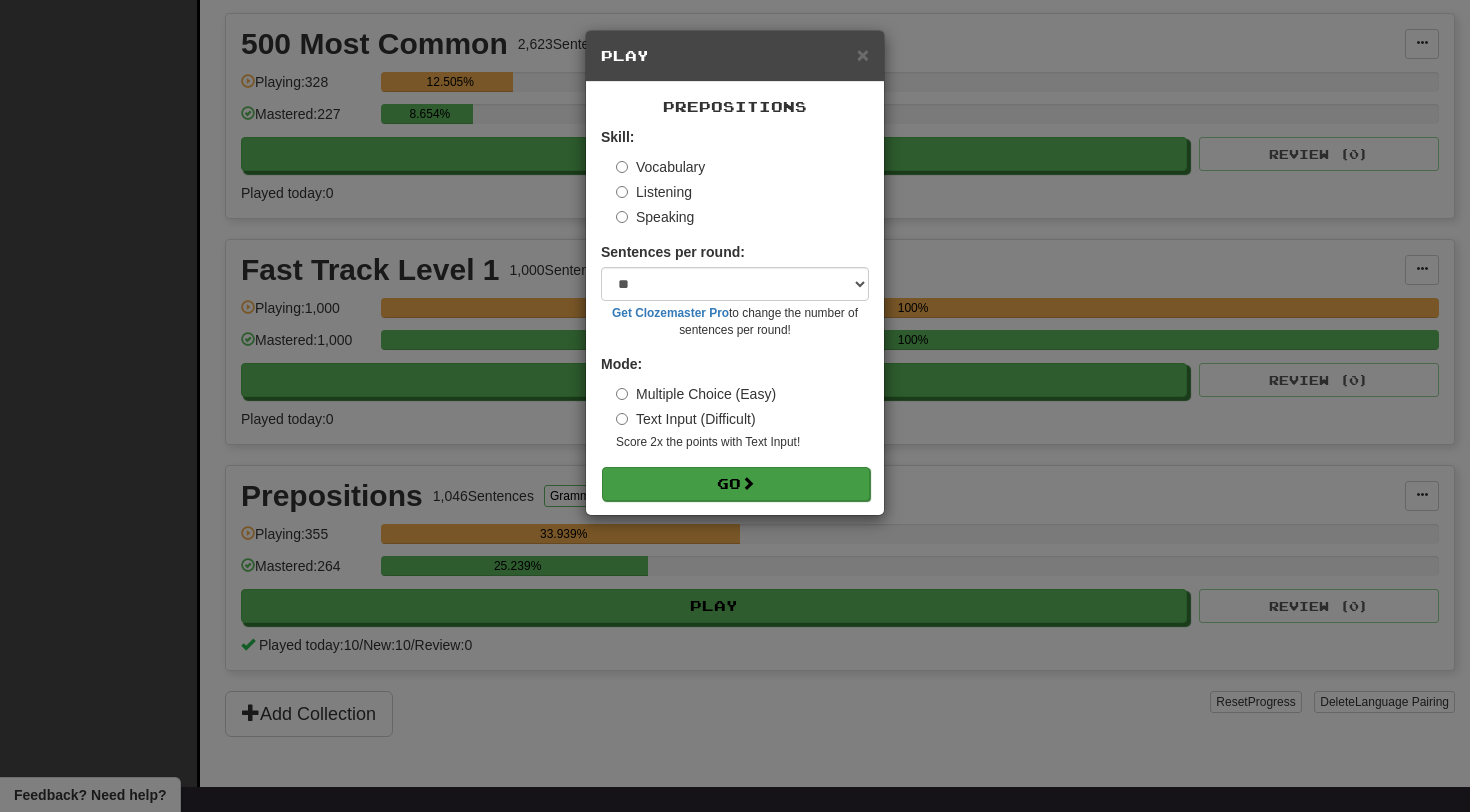 click on "Go" at bounding box center (736, 484) 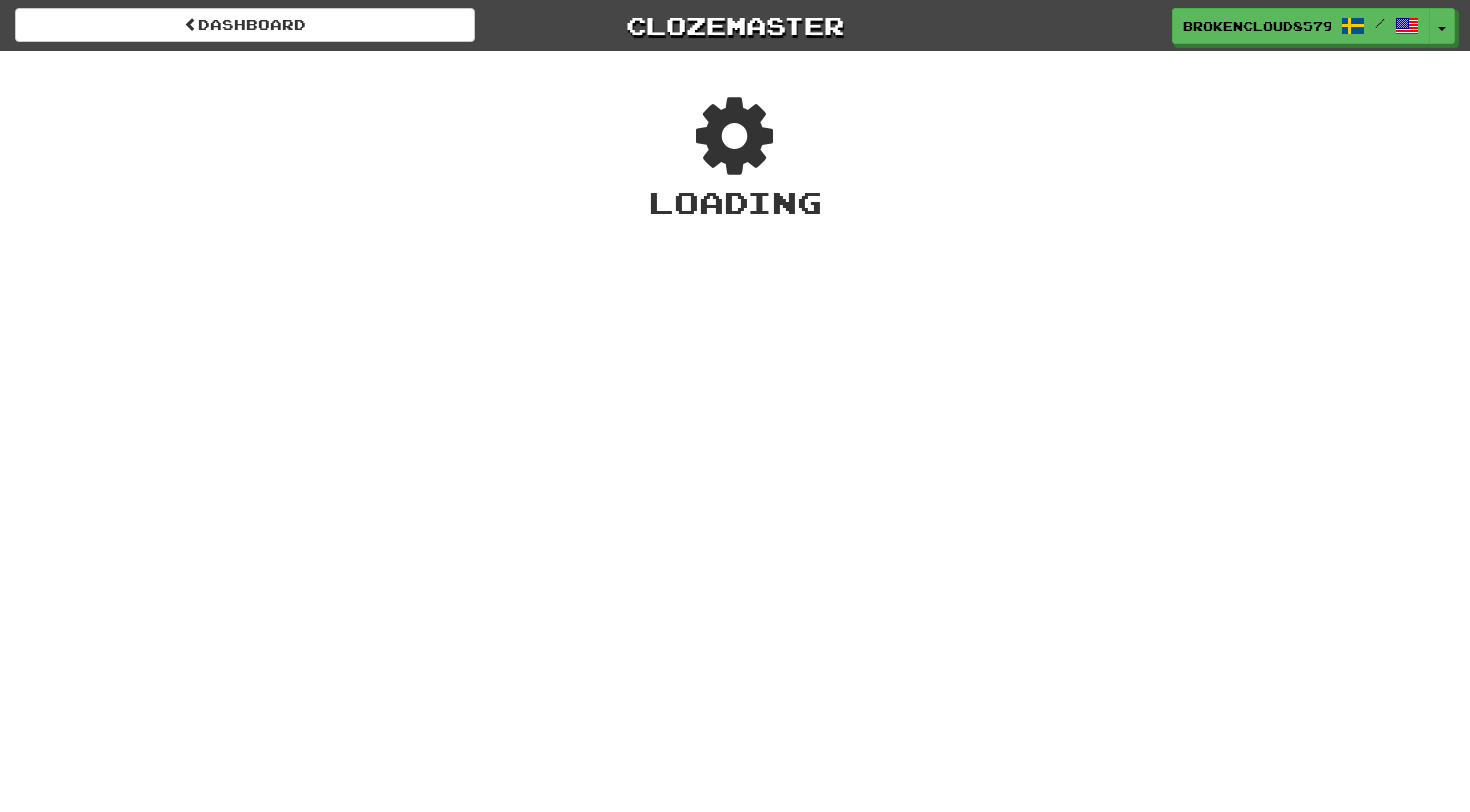 scroll, scrollTop: 0, scrollLeft: 0, axis: both 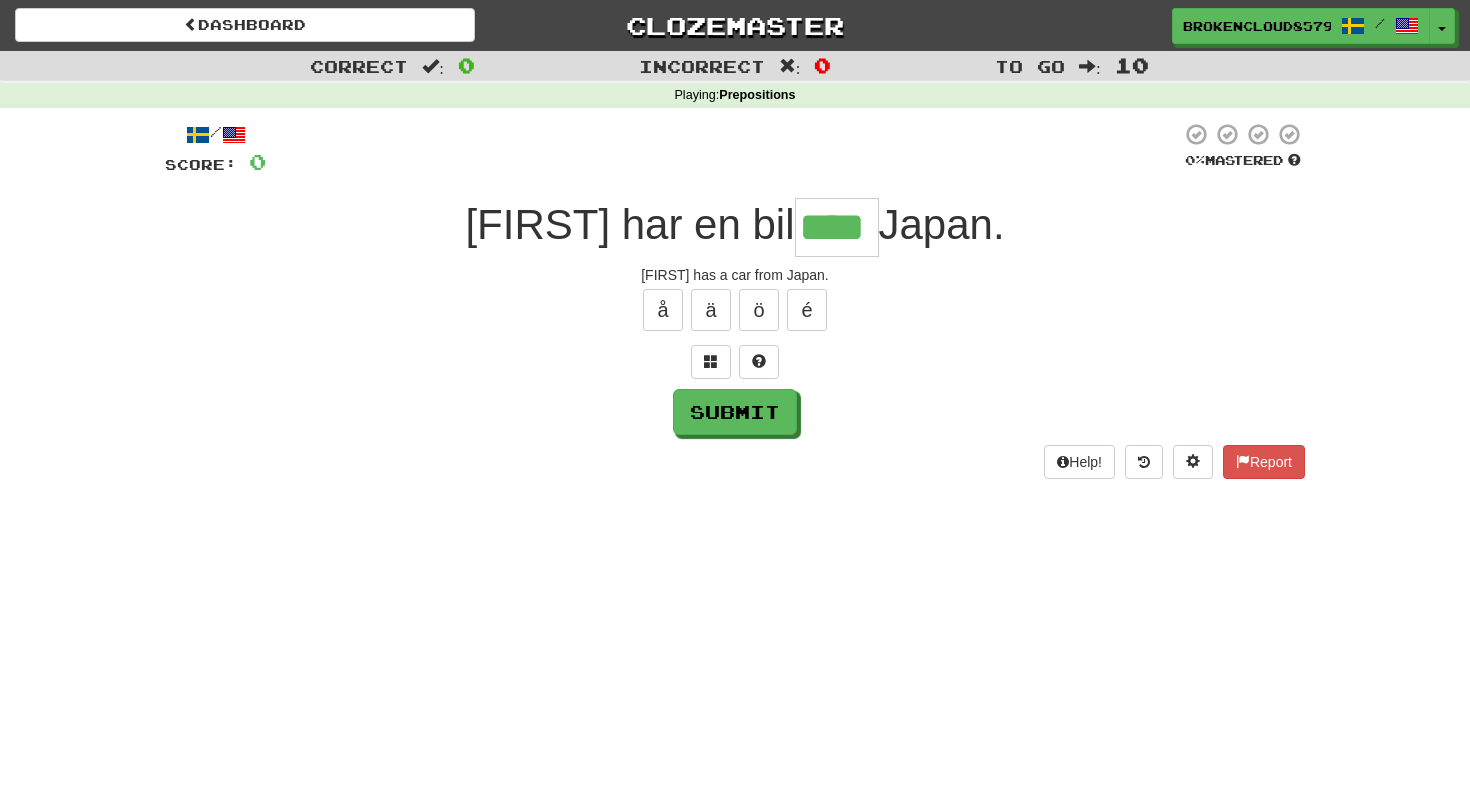 type on "****" 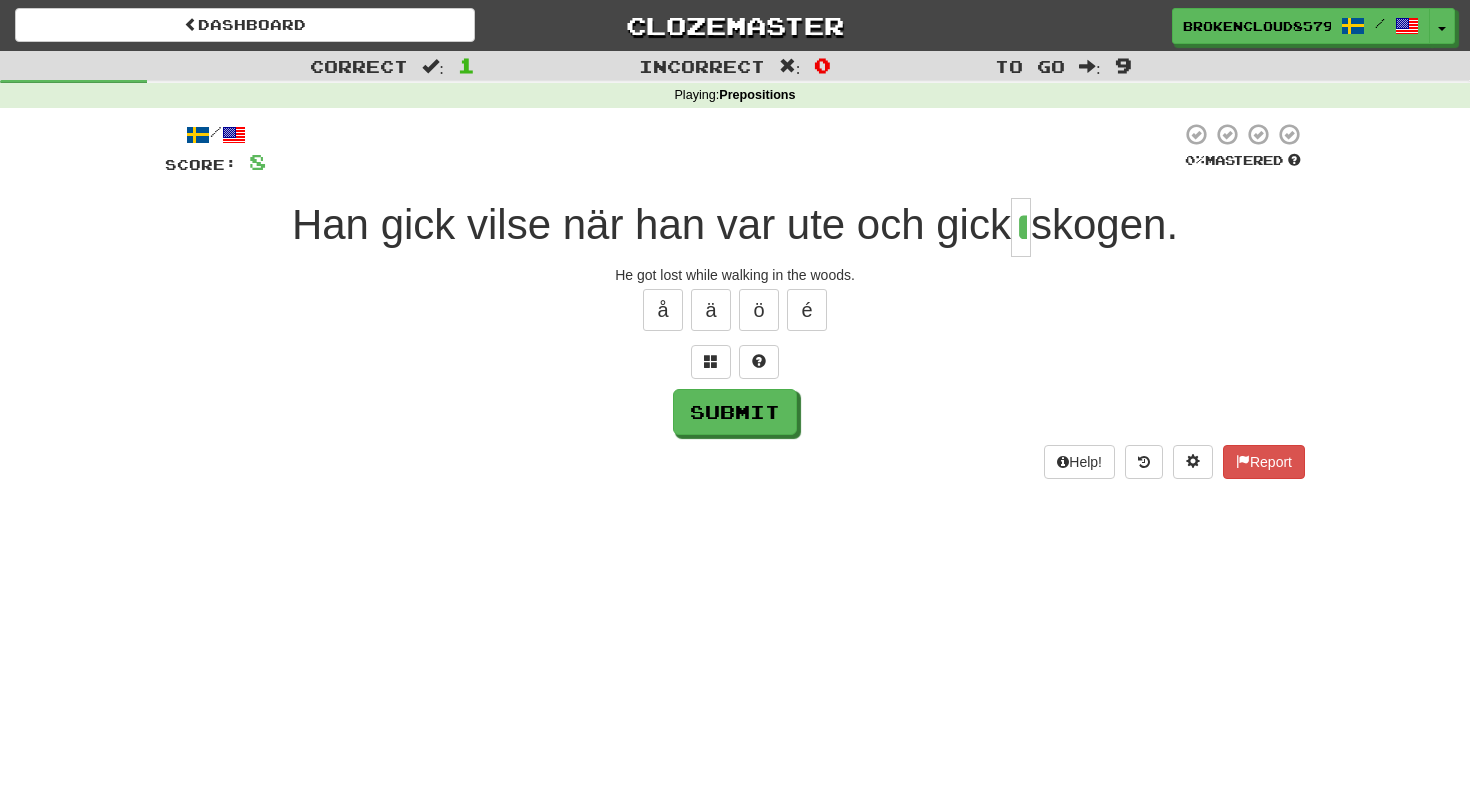 type on "*" 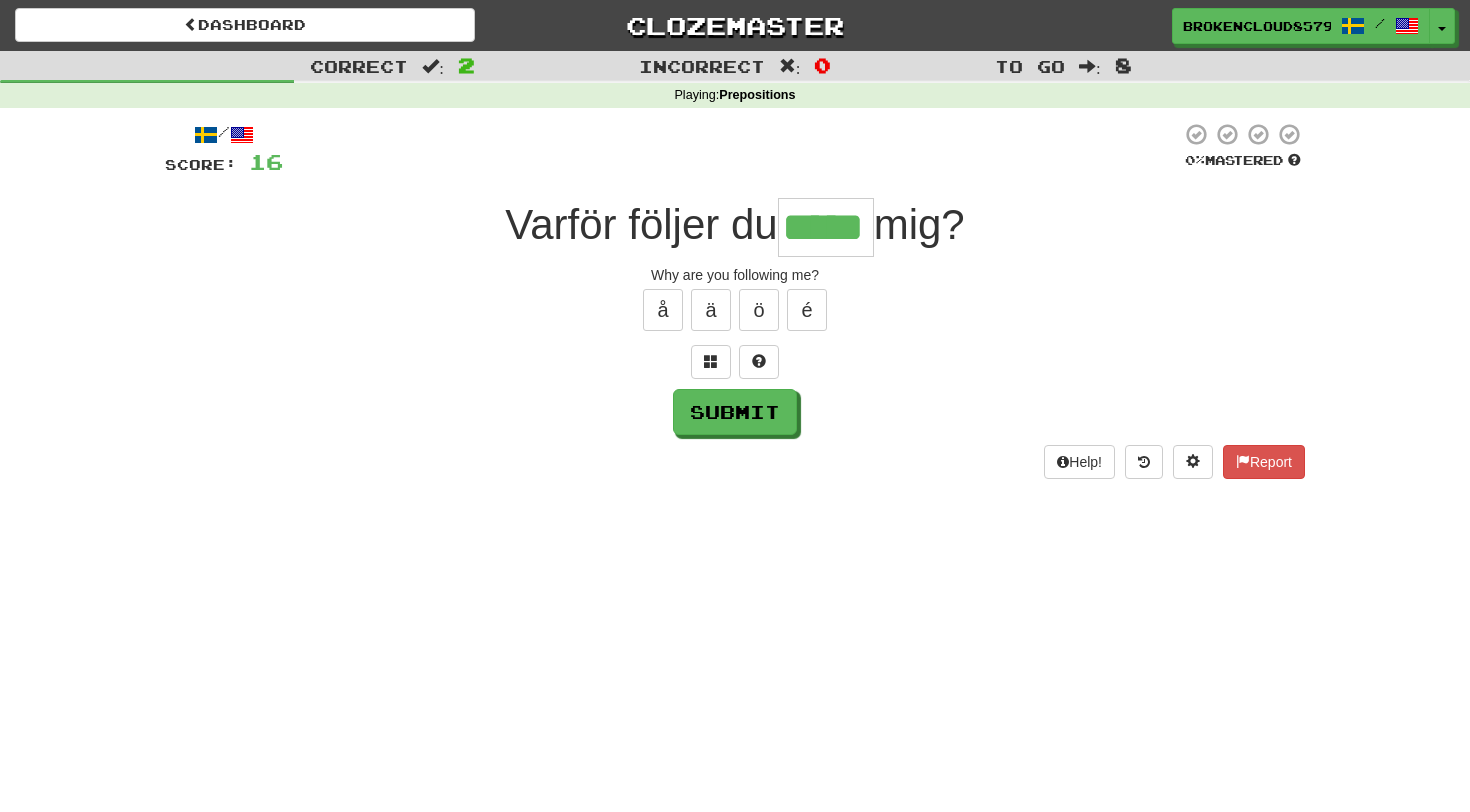 type on "*****" 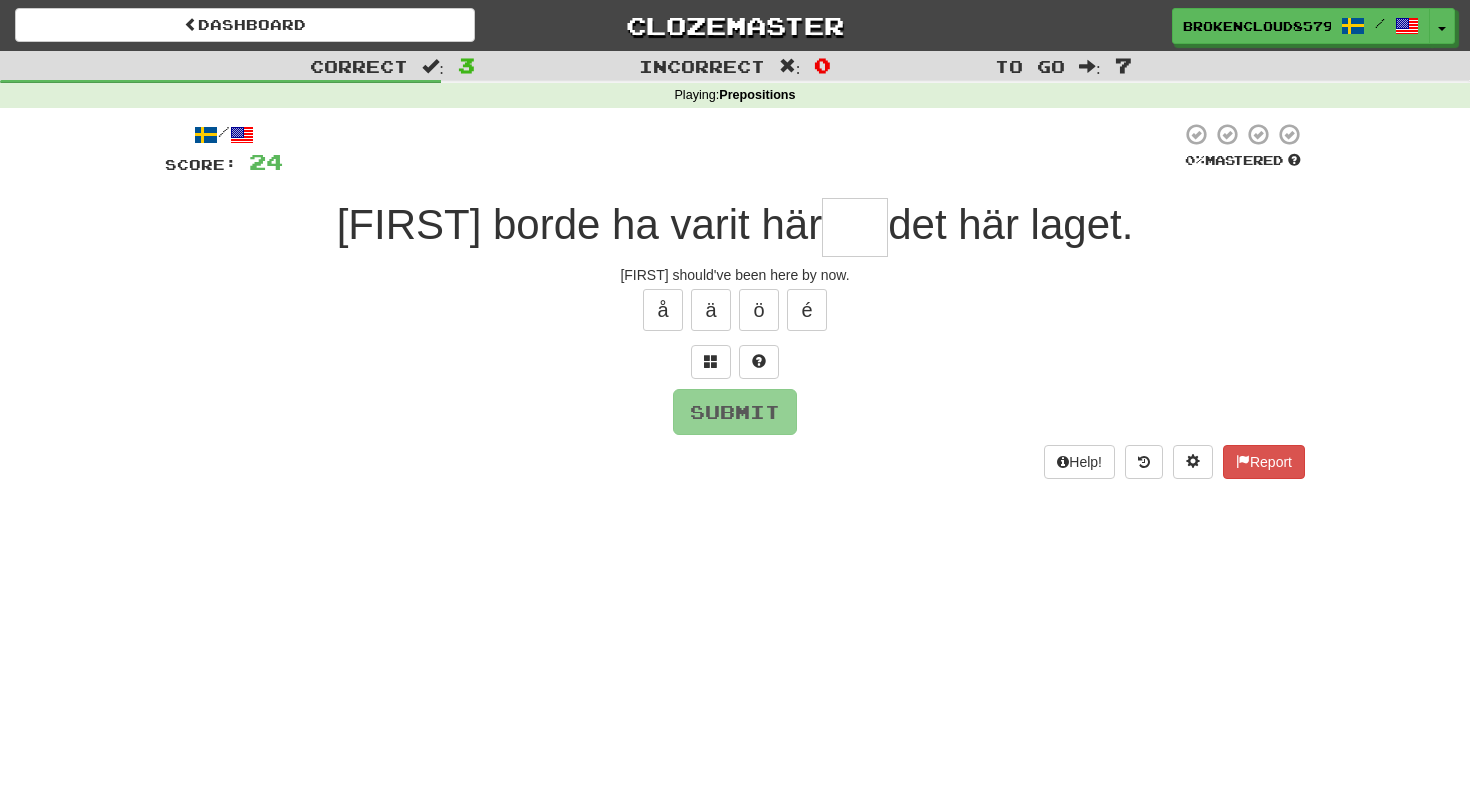 type on "*" 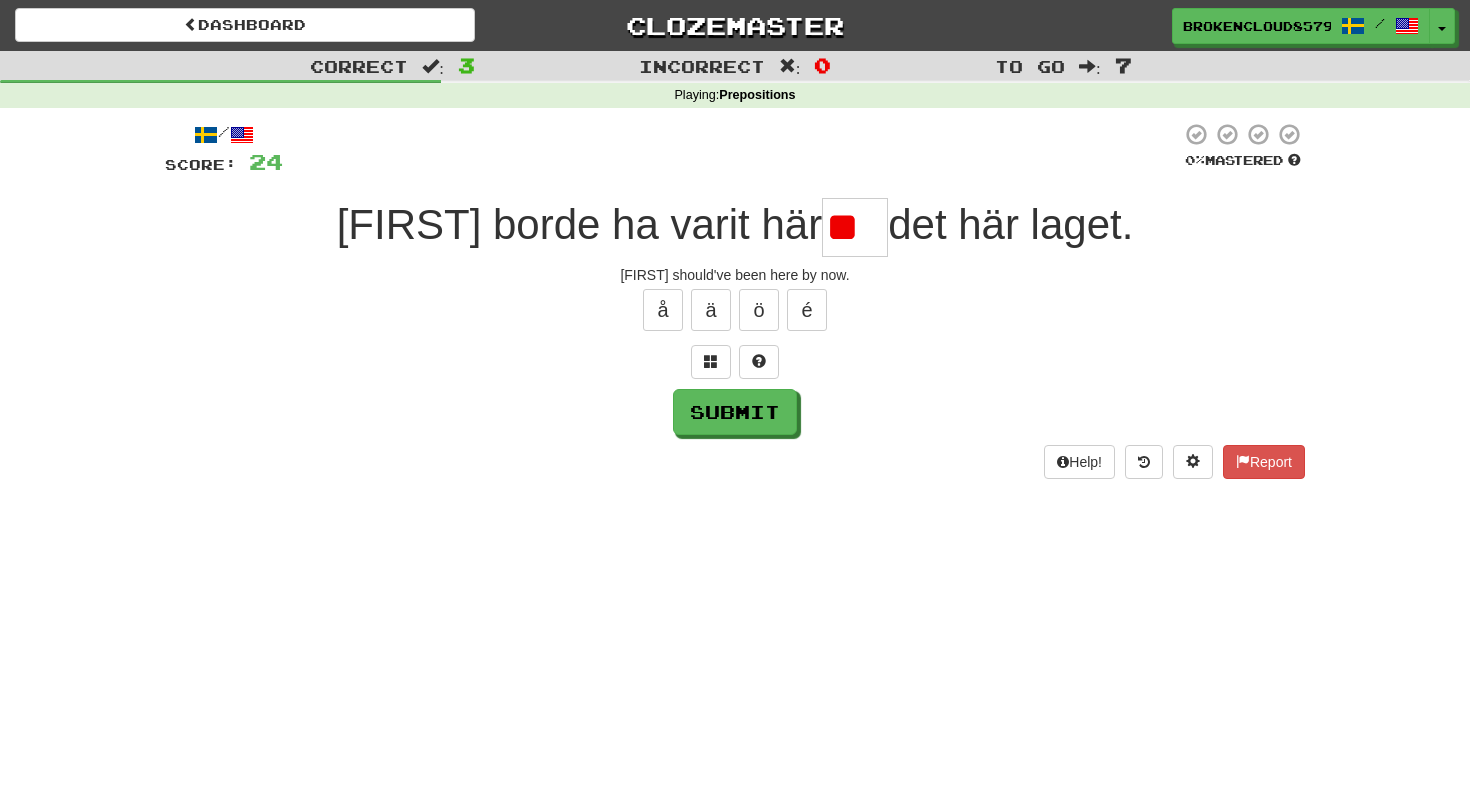 type on "*" 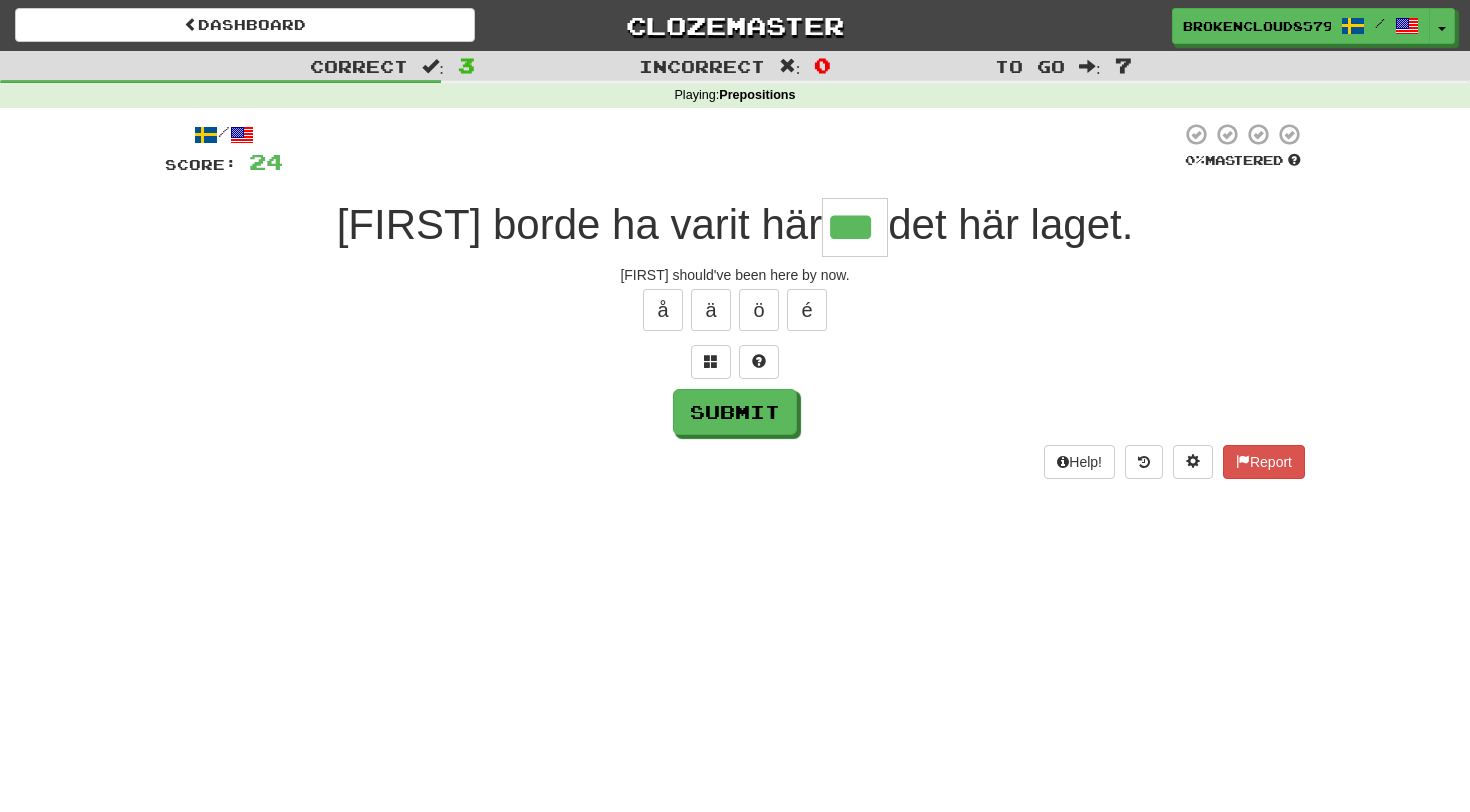 type on "***" 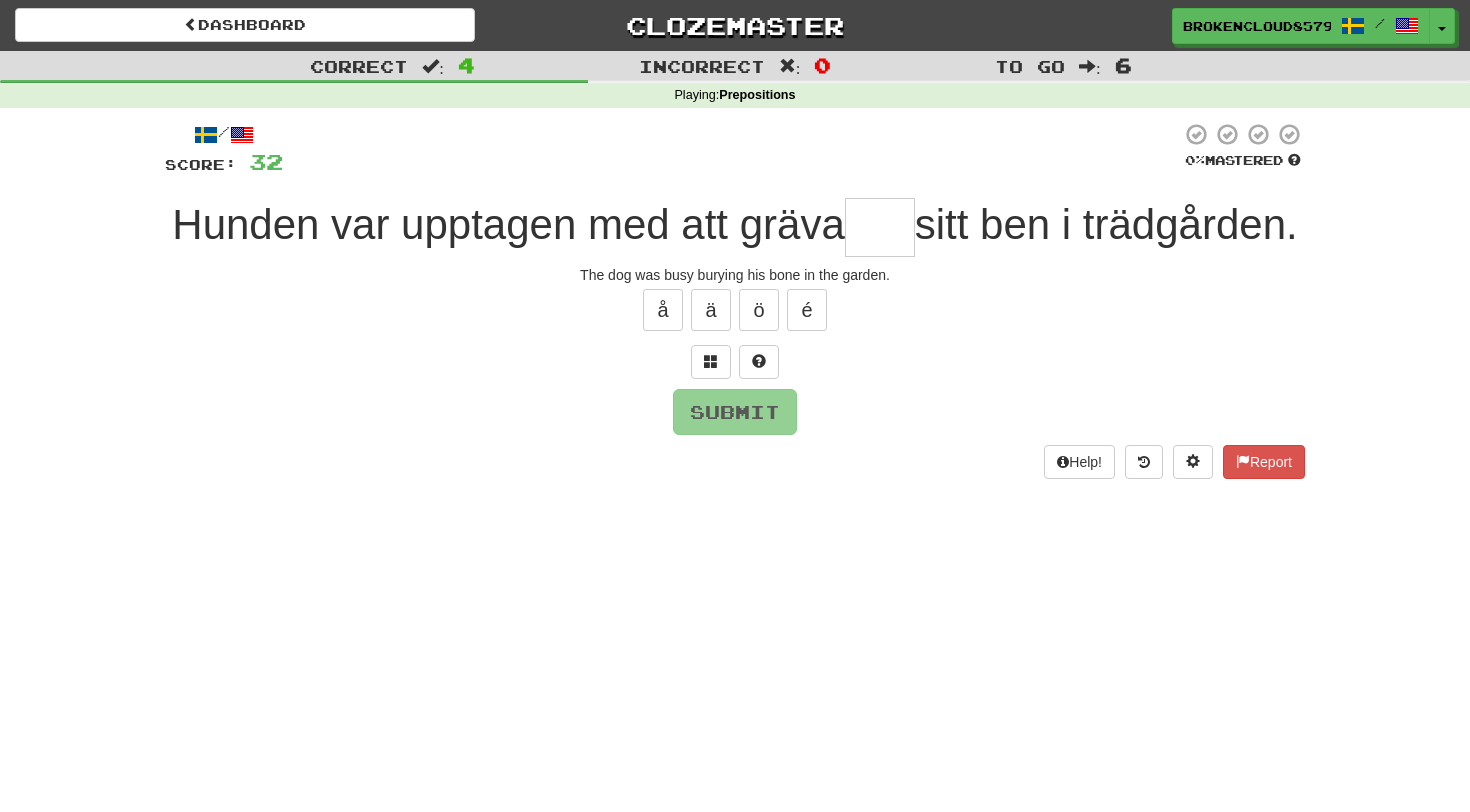 type on "*" 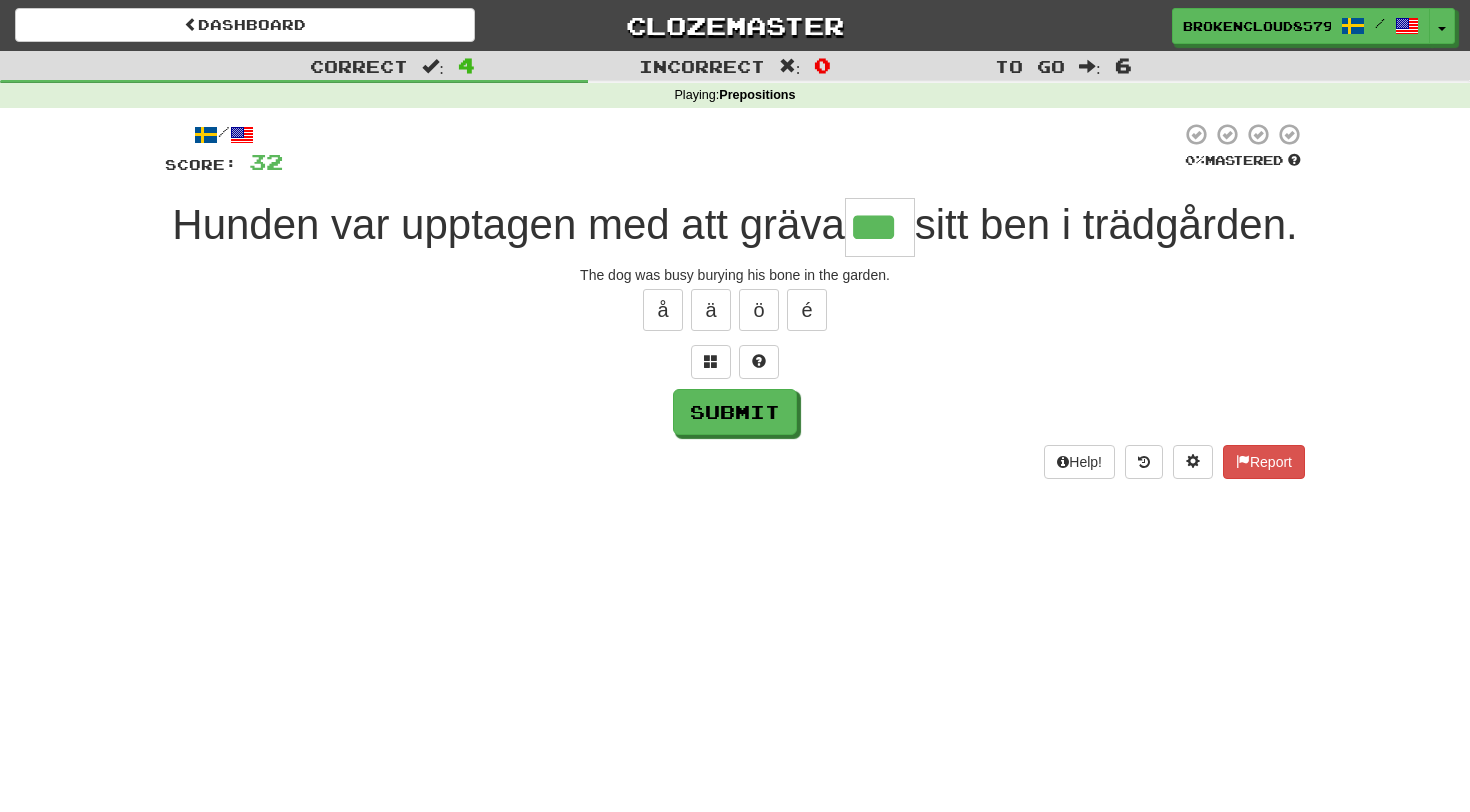 type on "***" 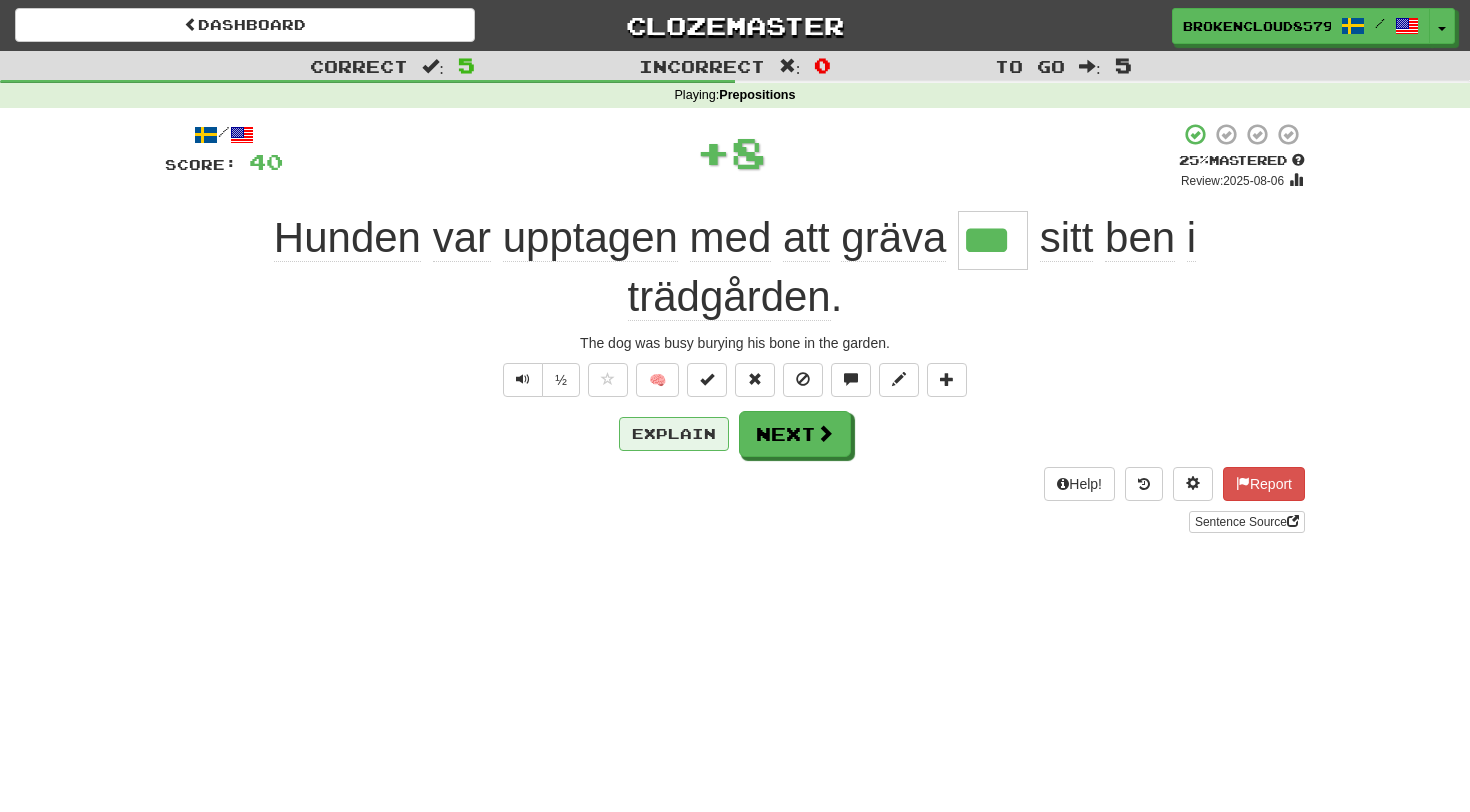 click on "Explain" at bounding box center (674, 434) 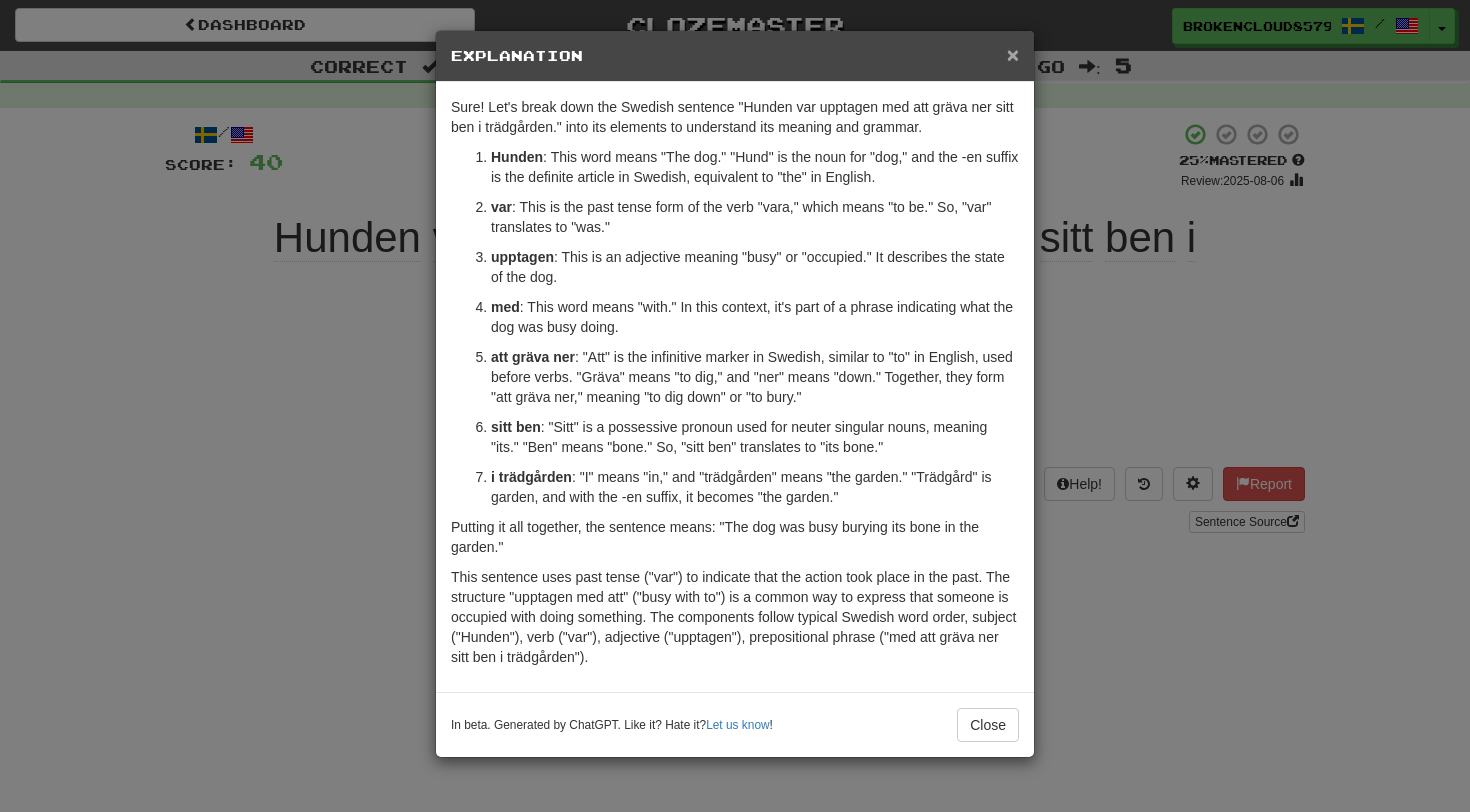click on "×" at bounding box center [1013, 54] 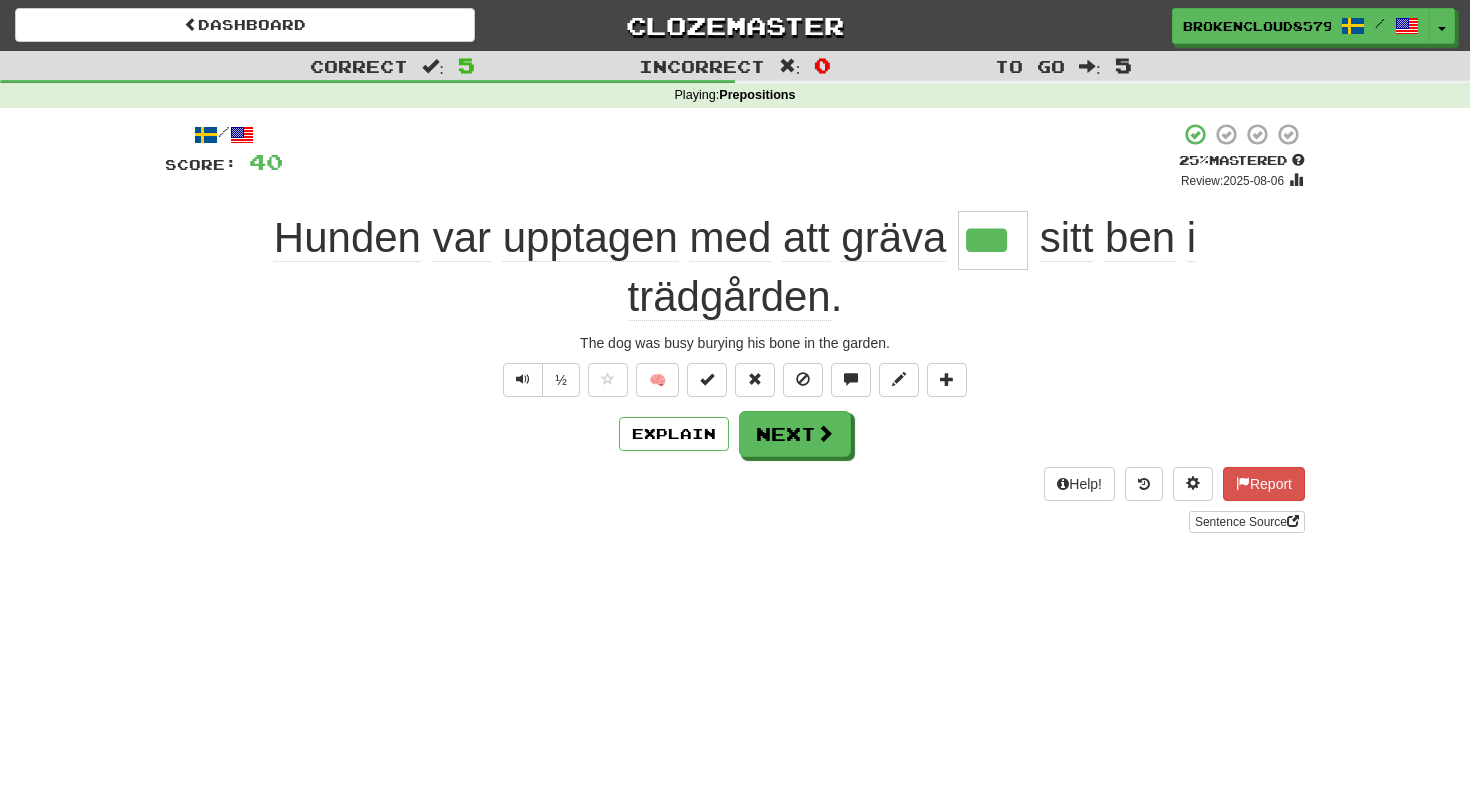 click on "Help!  Report Sentence Source" at bounding box center [735, 500] 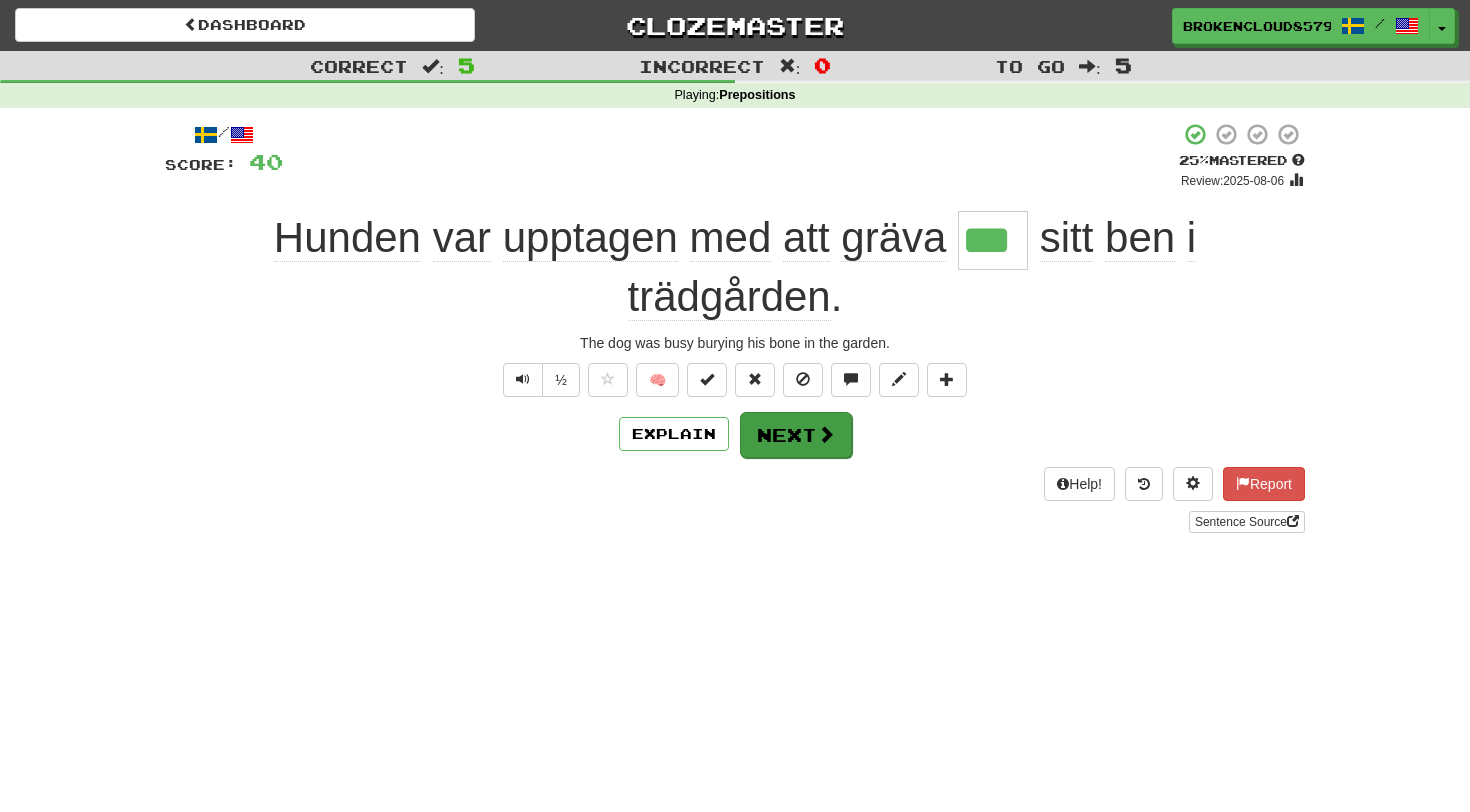 click on "Next" at bounding box center (796, 435) 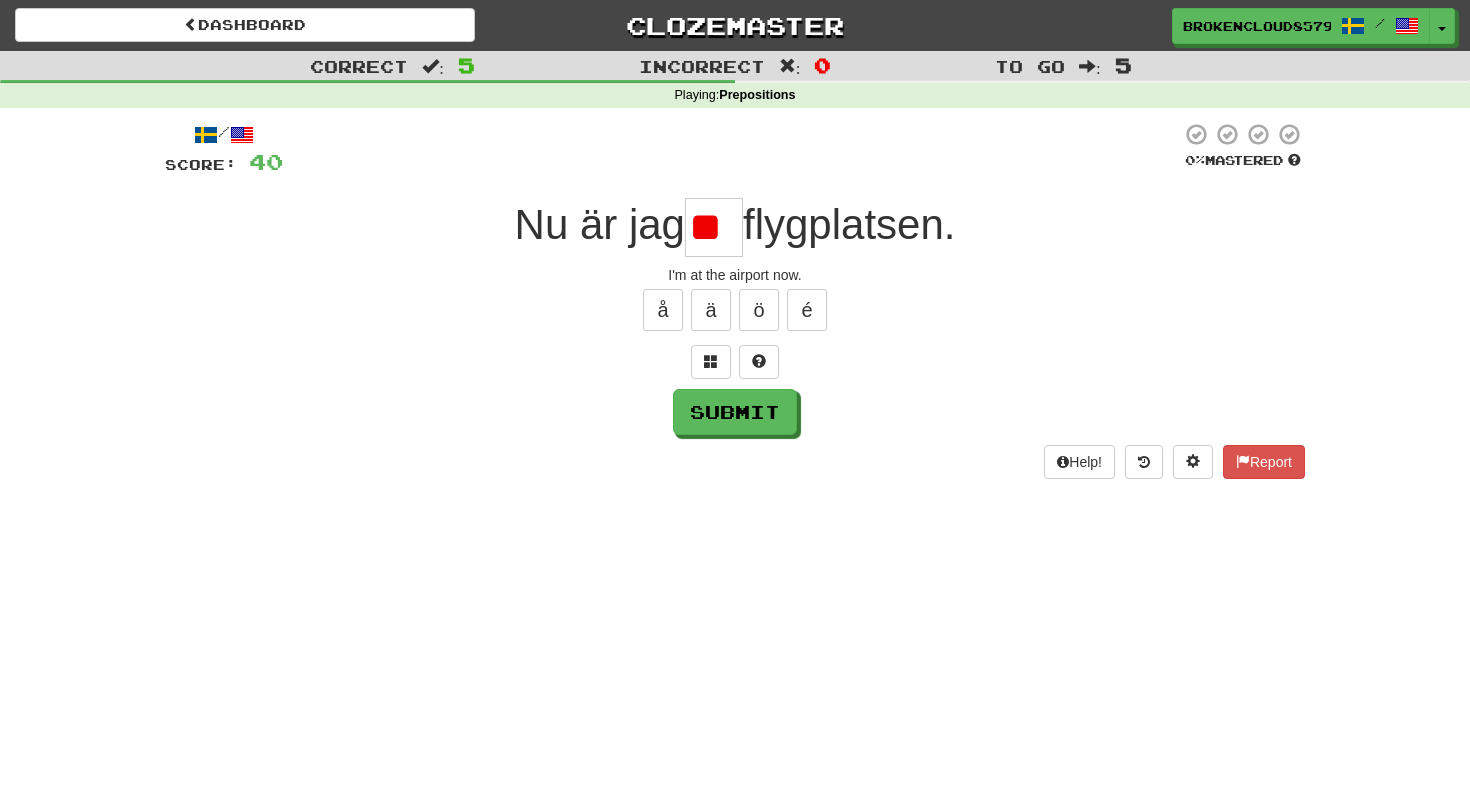 type on "*" 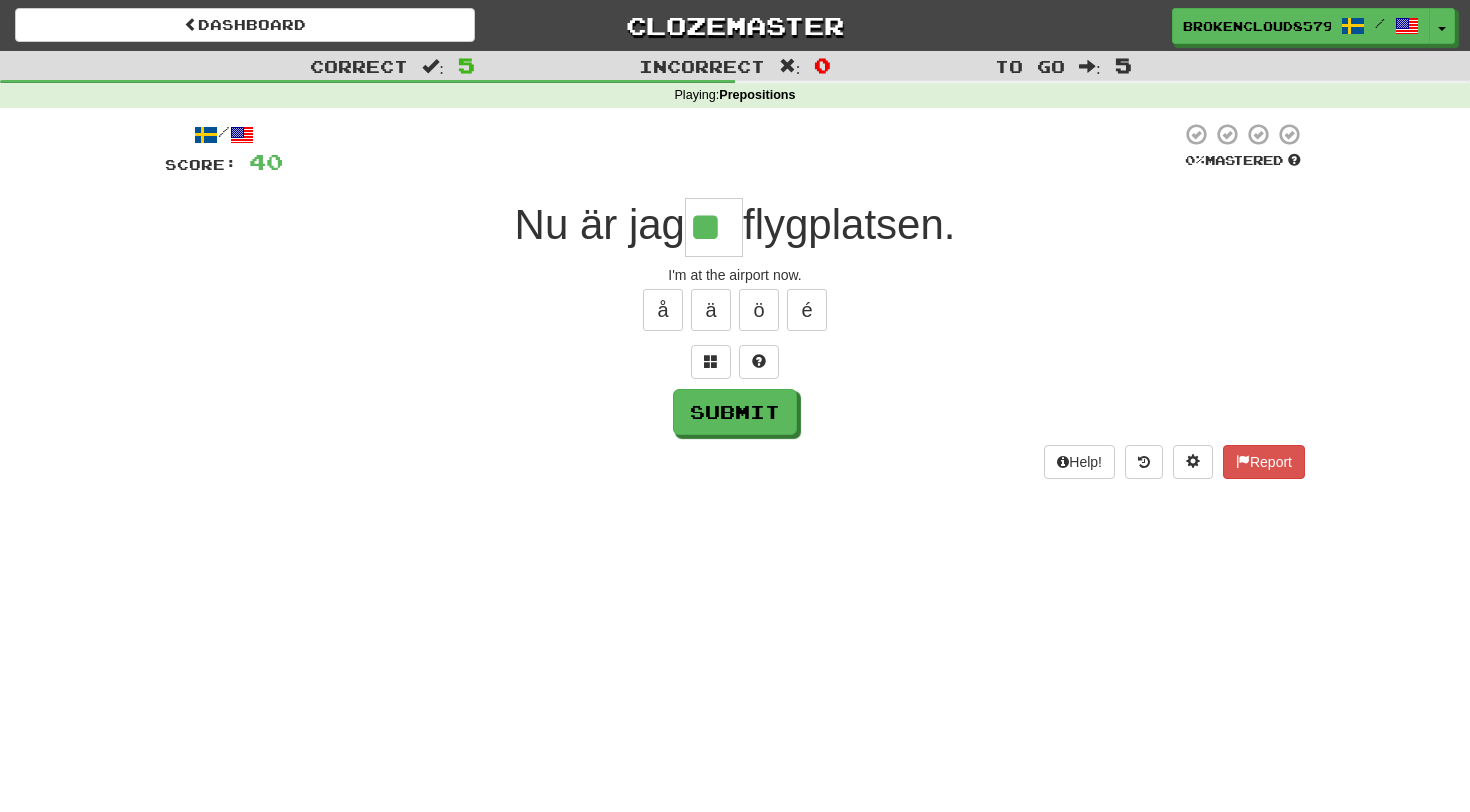type on "**" 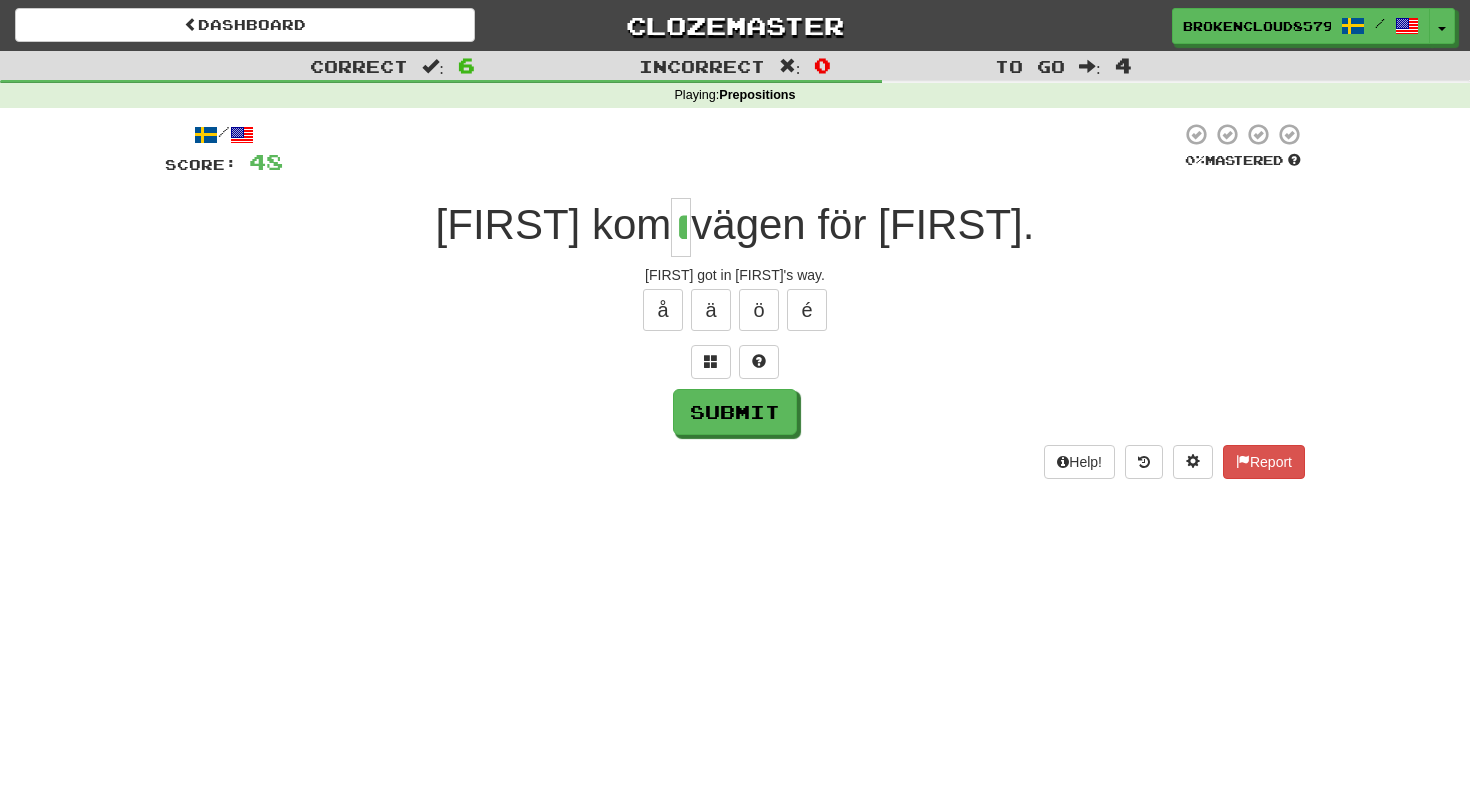 type on "*" 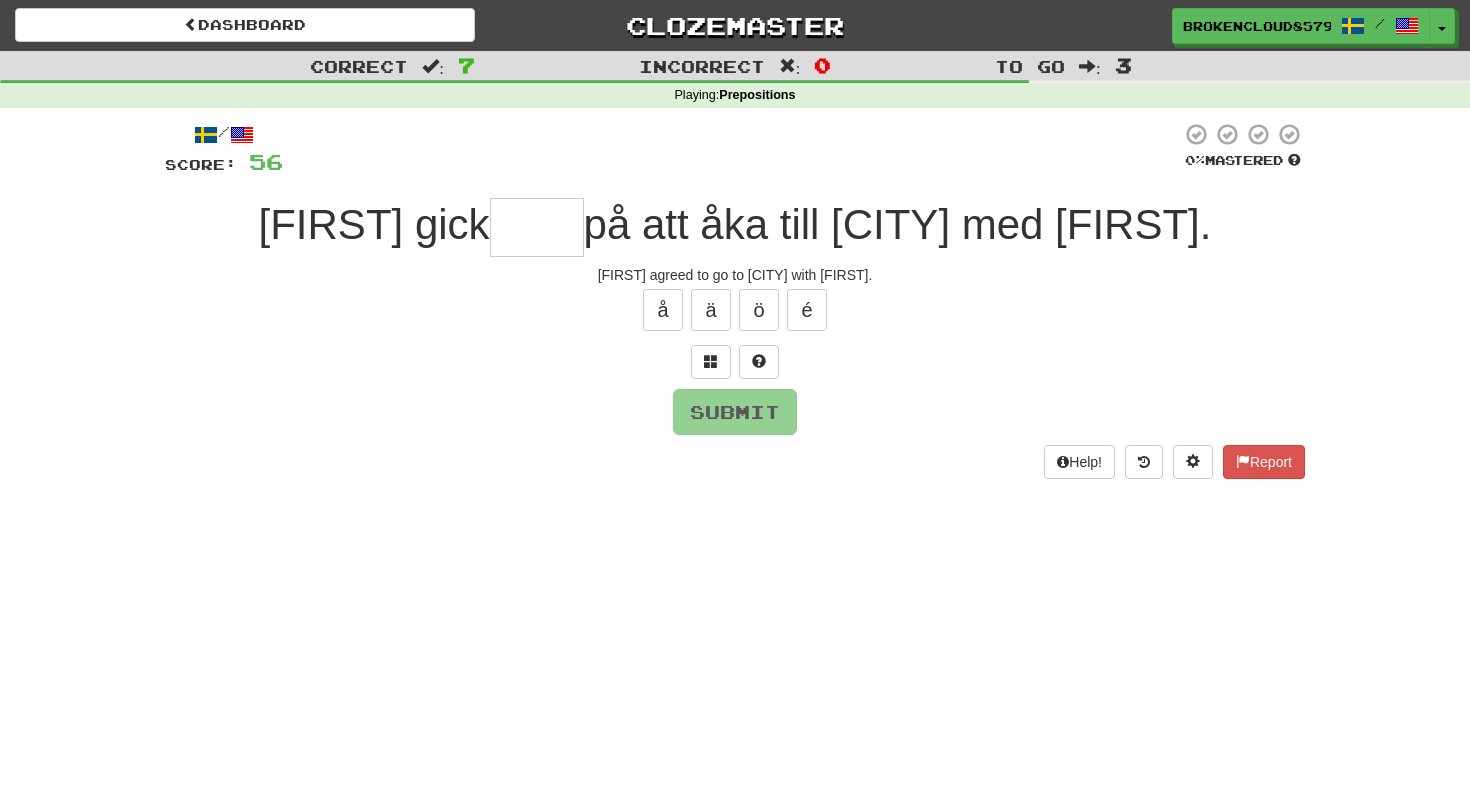type on "*" 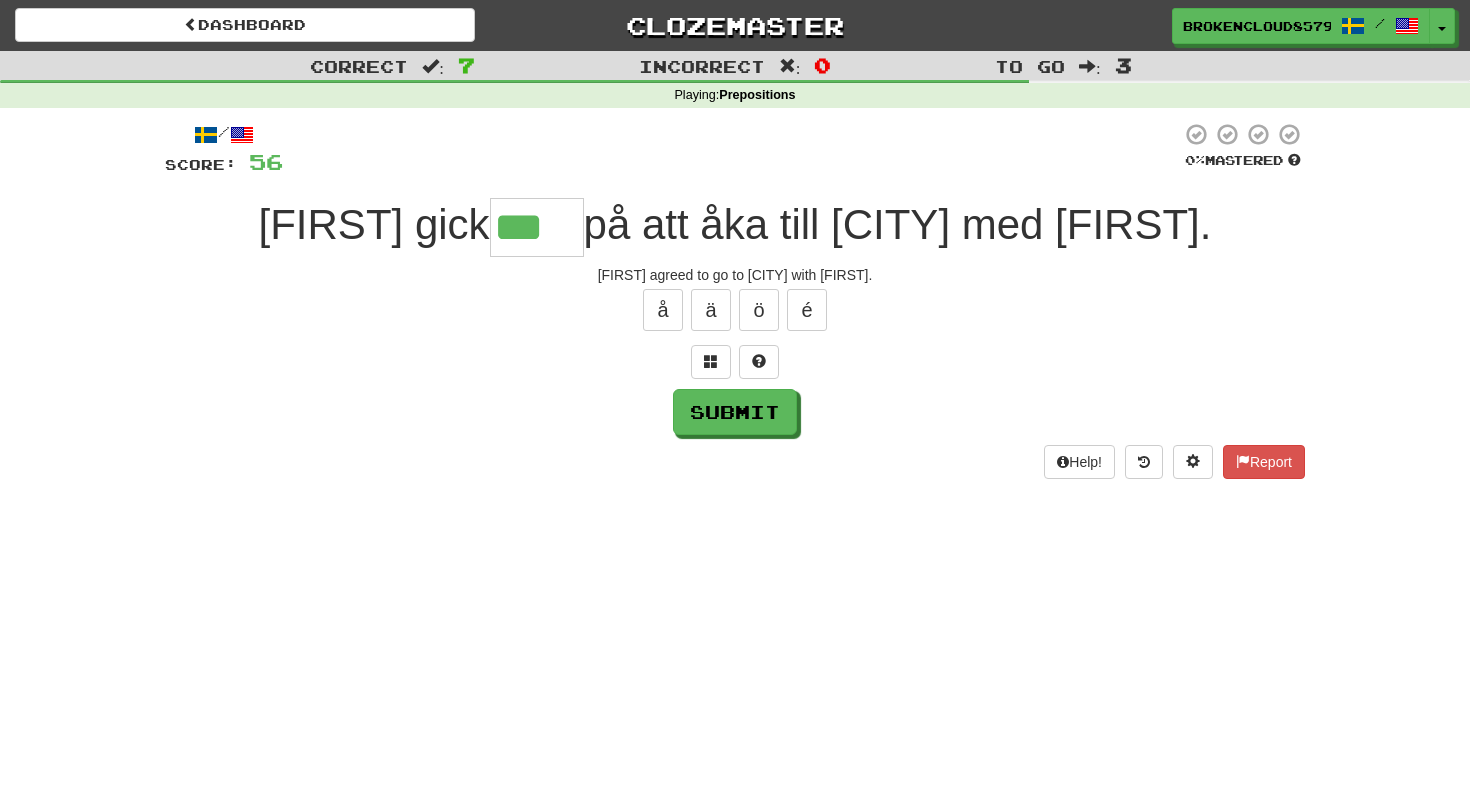 type on "***" 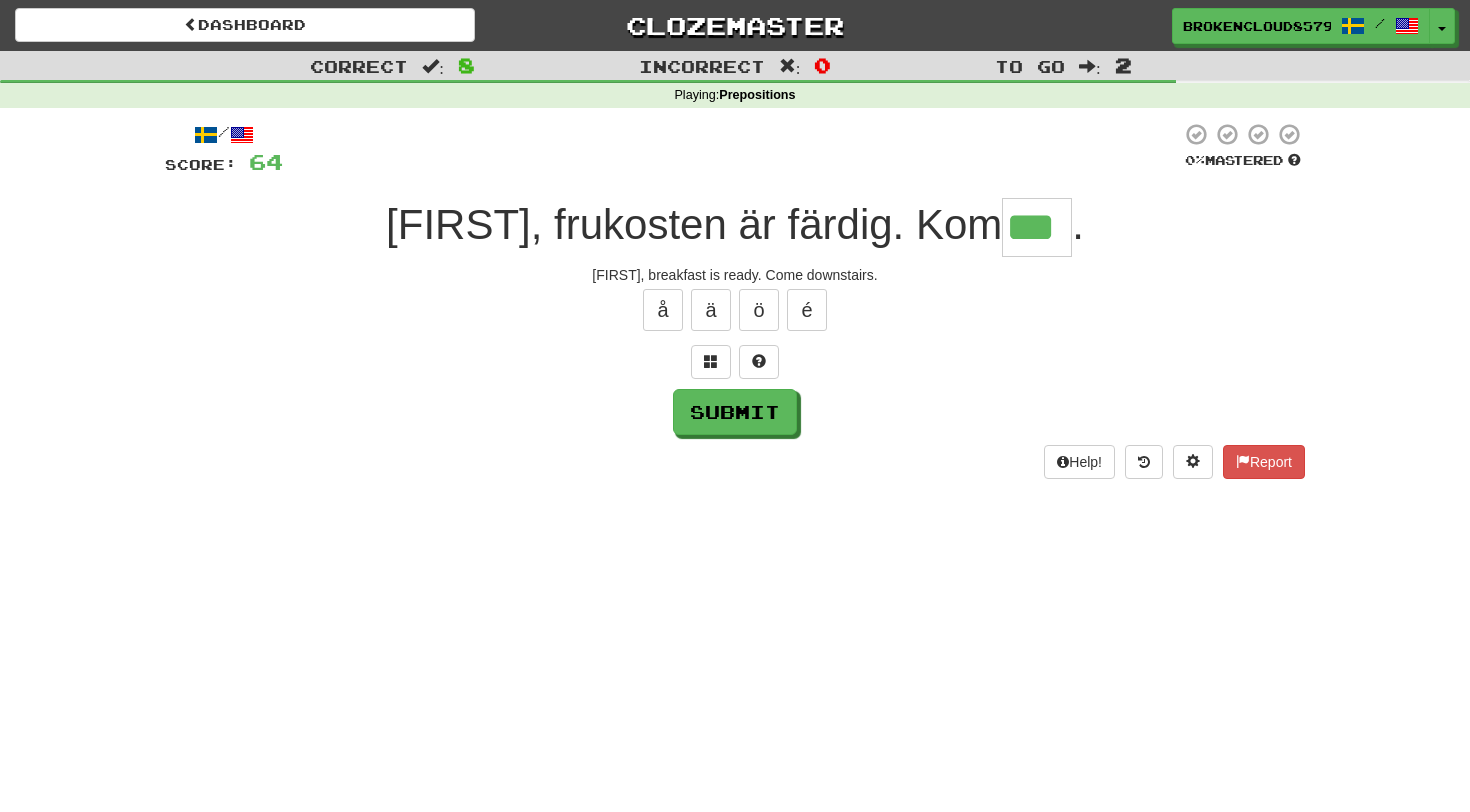 type on "***" 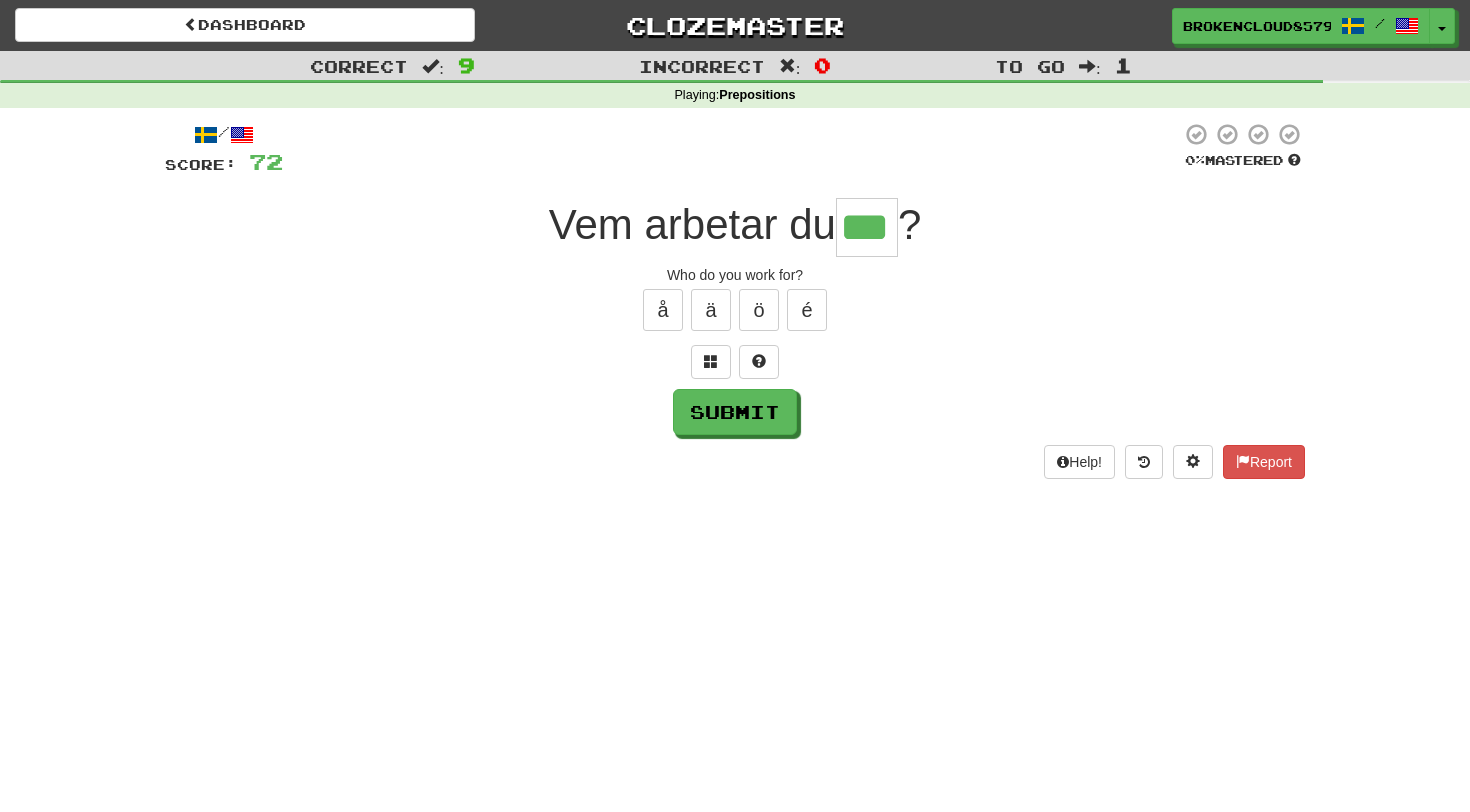 type on "***" 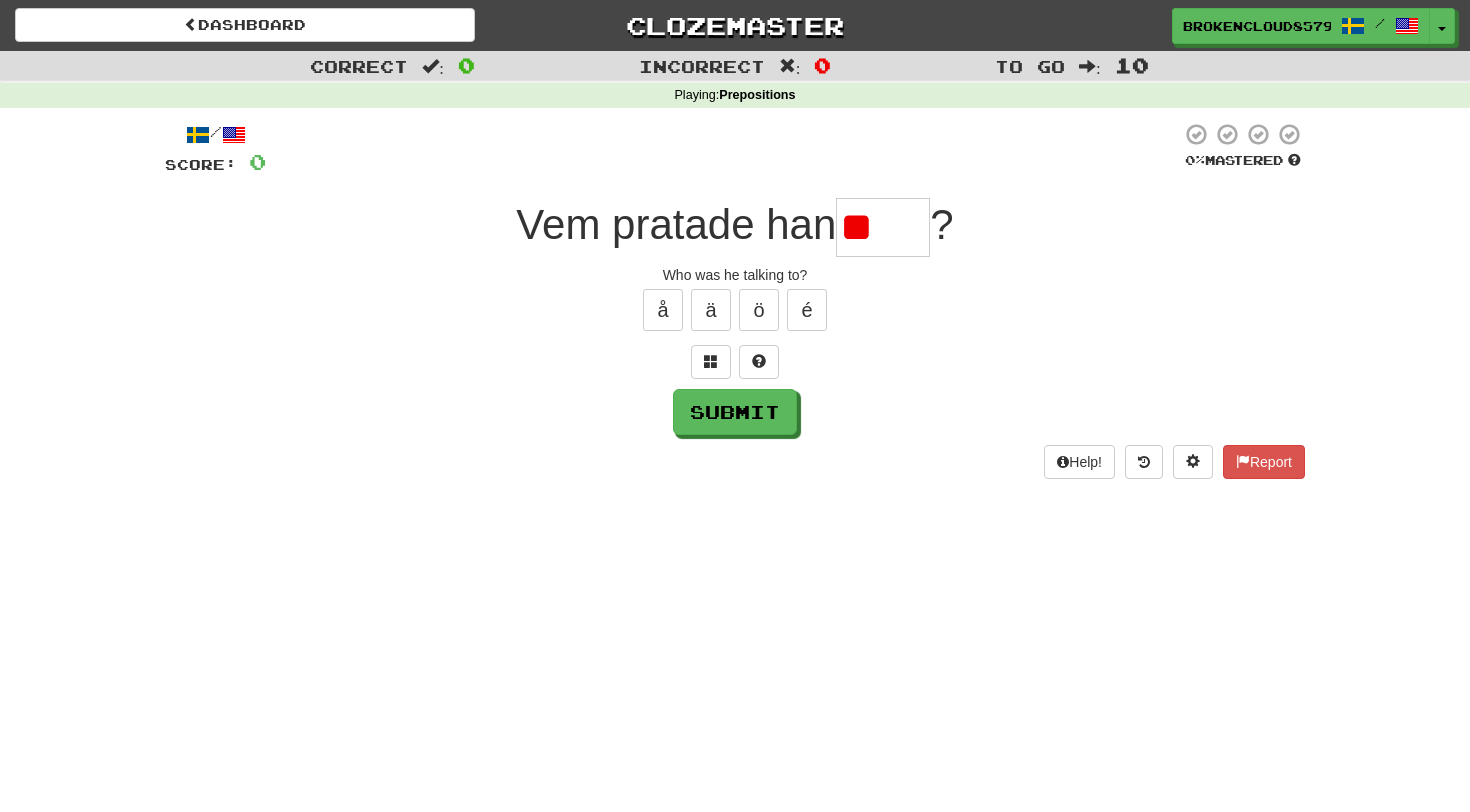 type on "*" 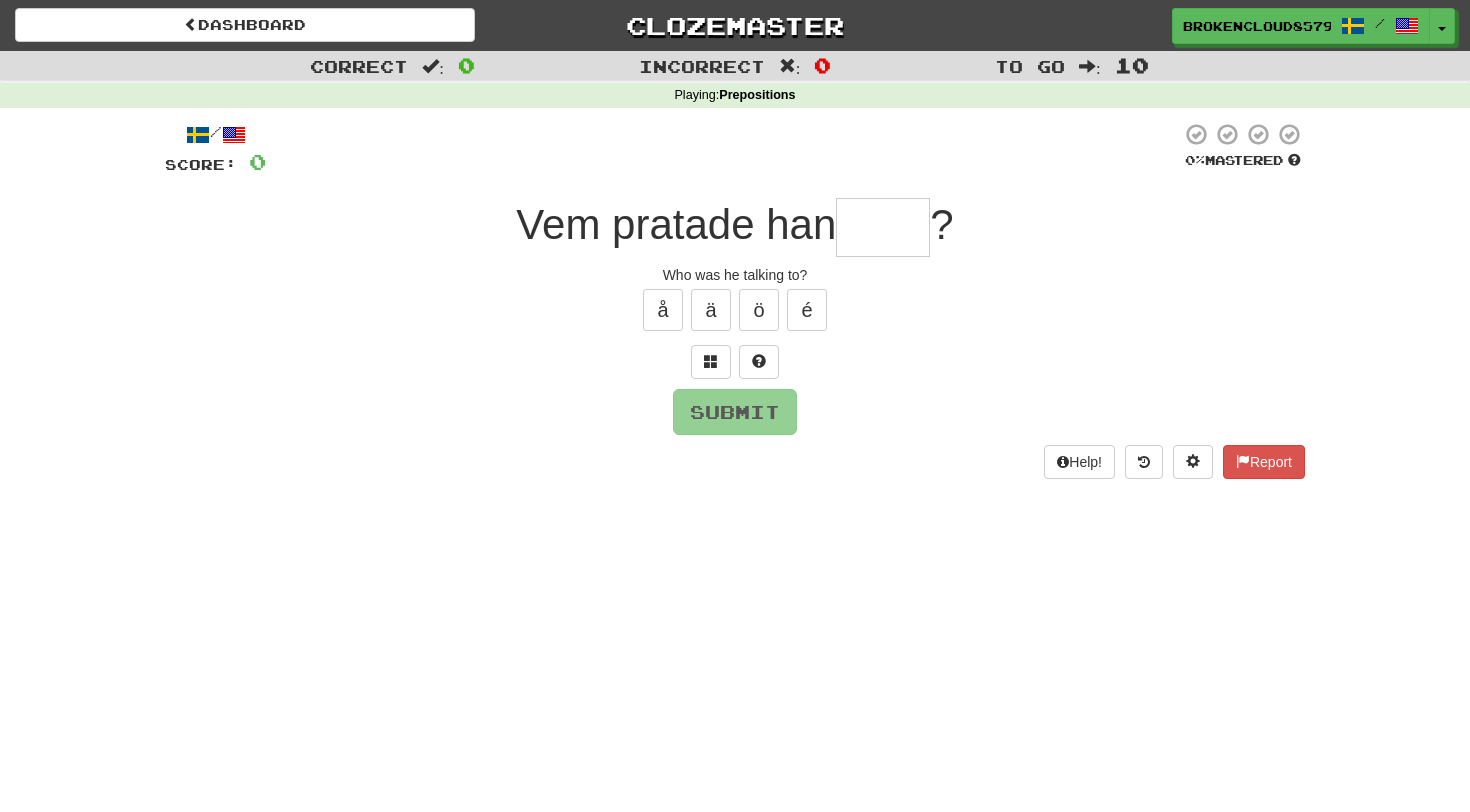 type on "*" 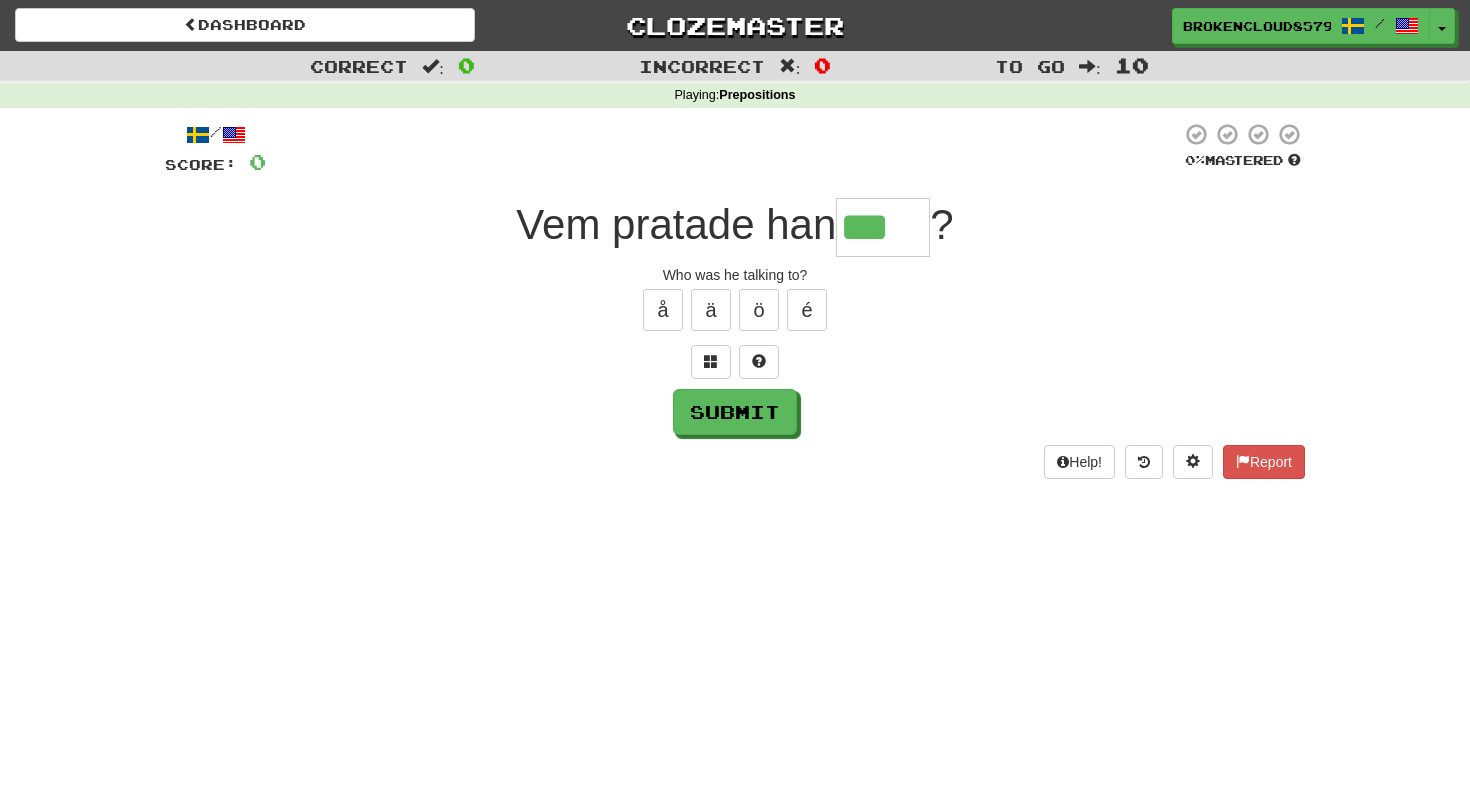 type on "***" 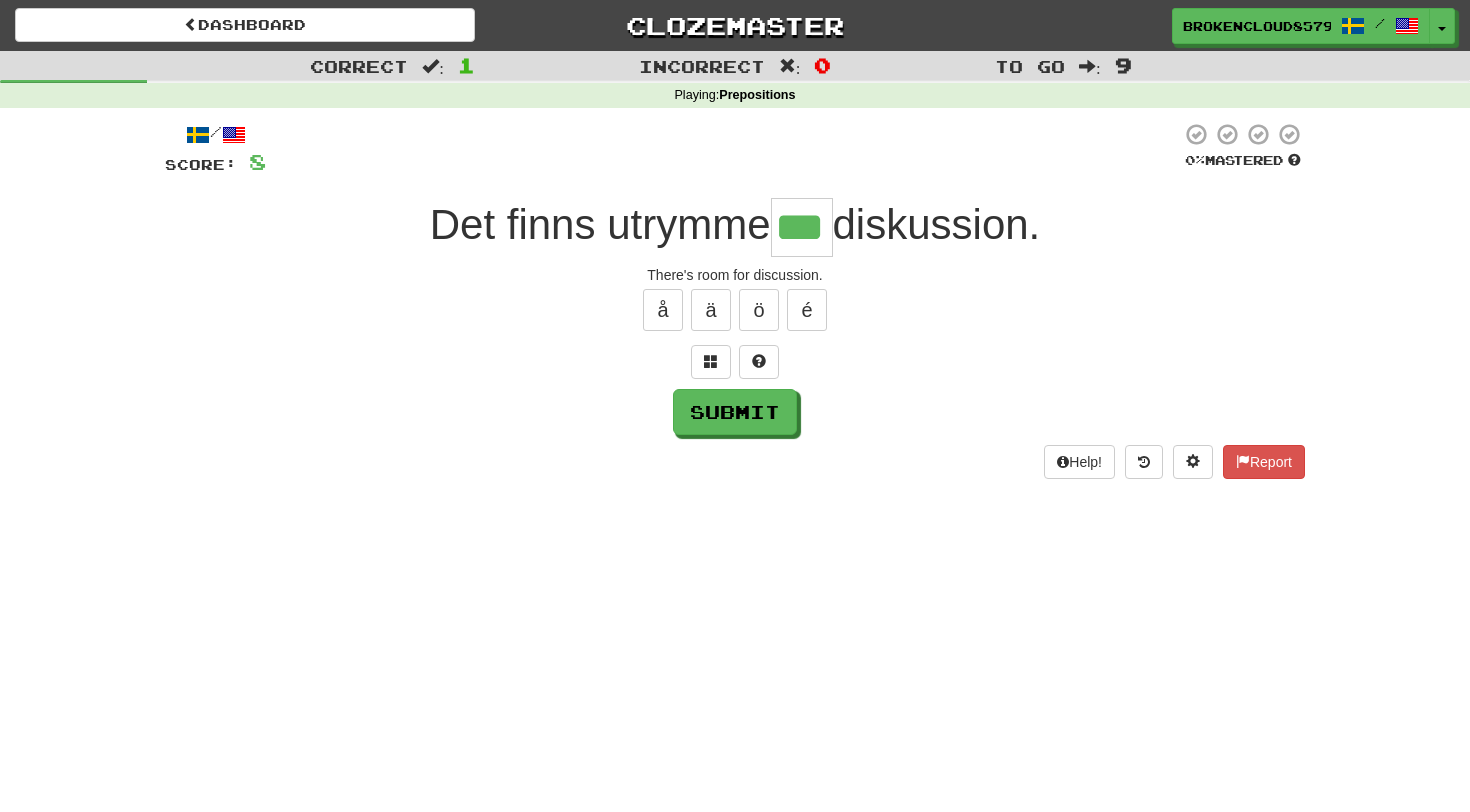 type on "***" 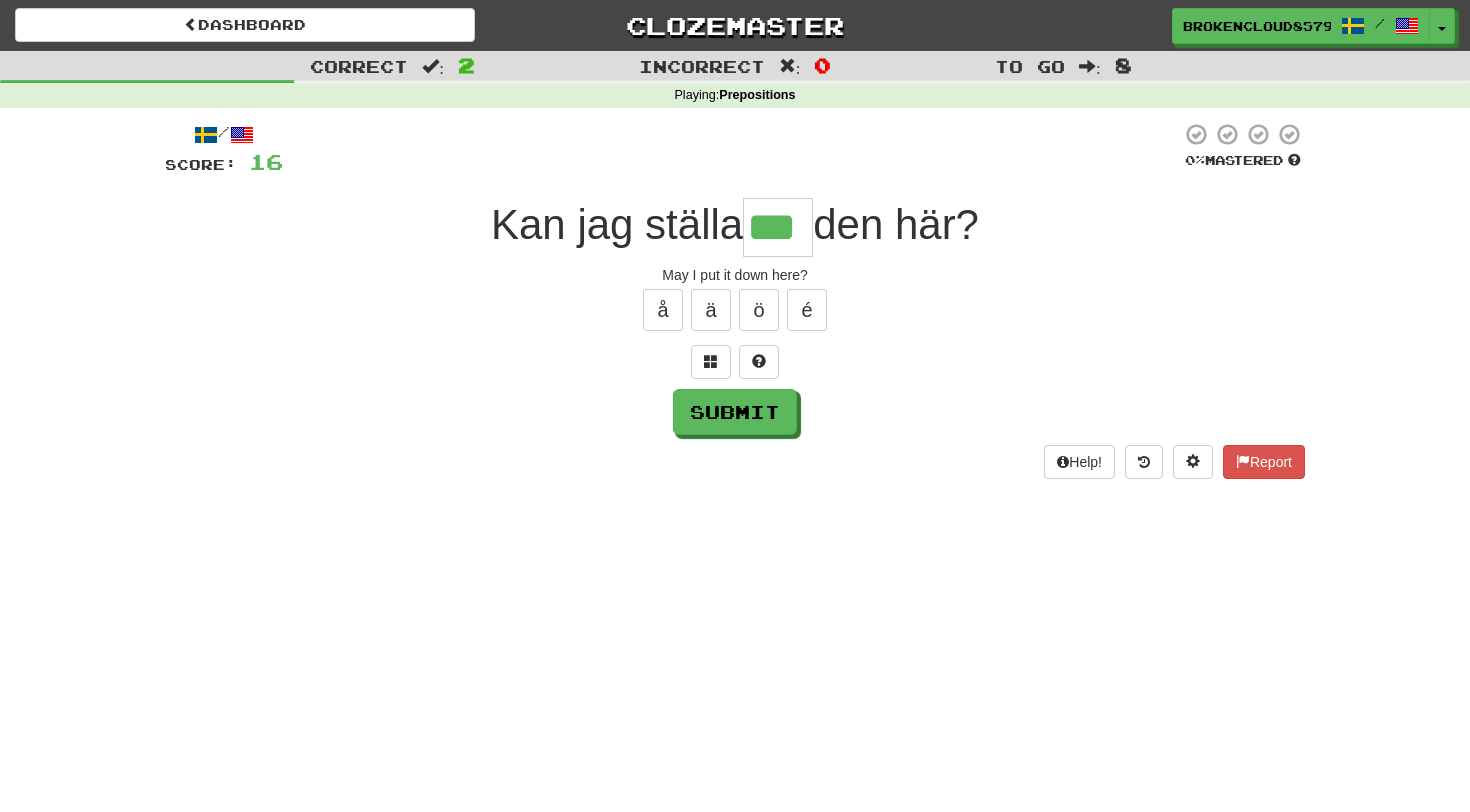 type on "***" 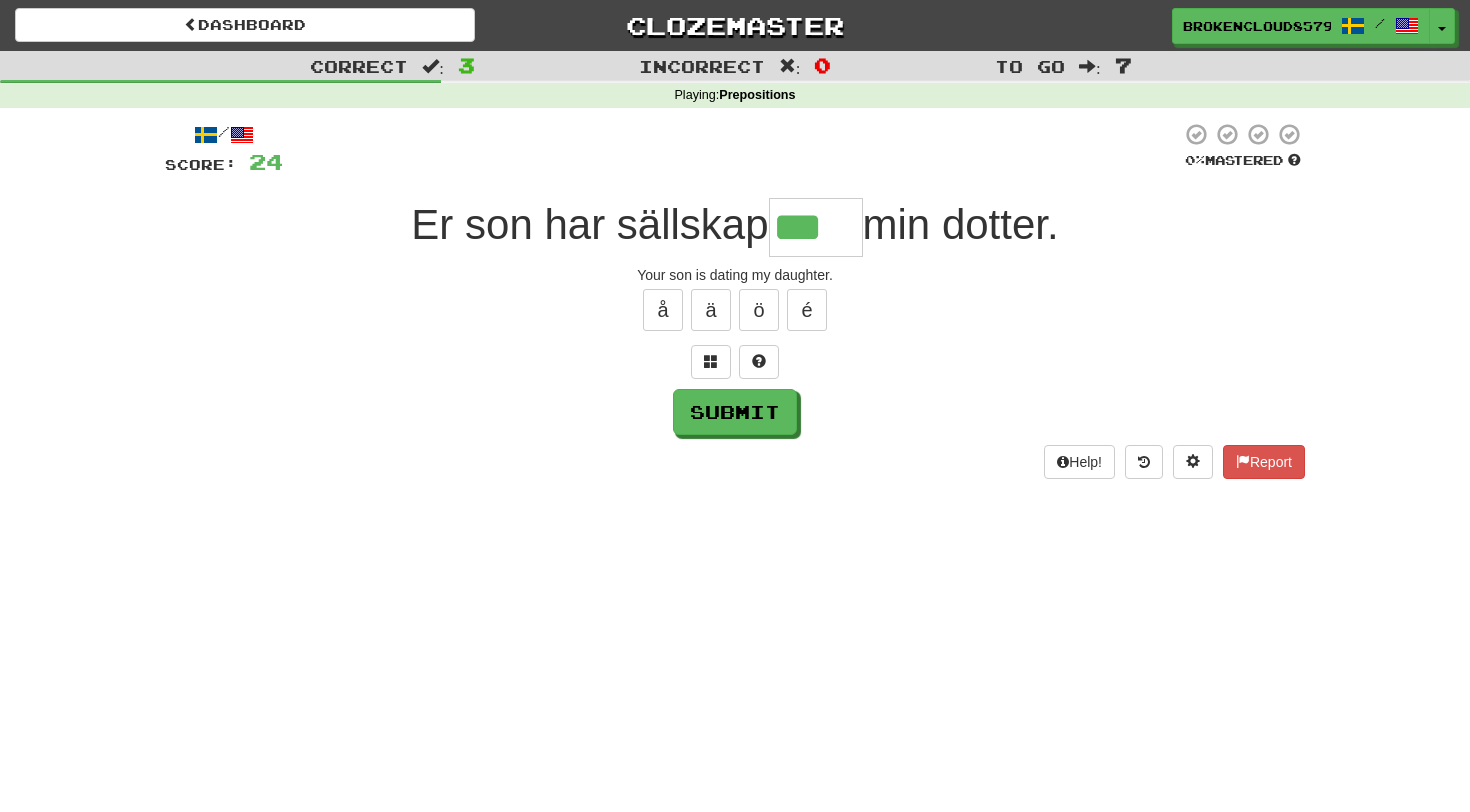 type on "***" 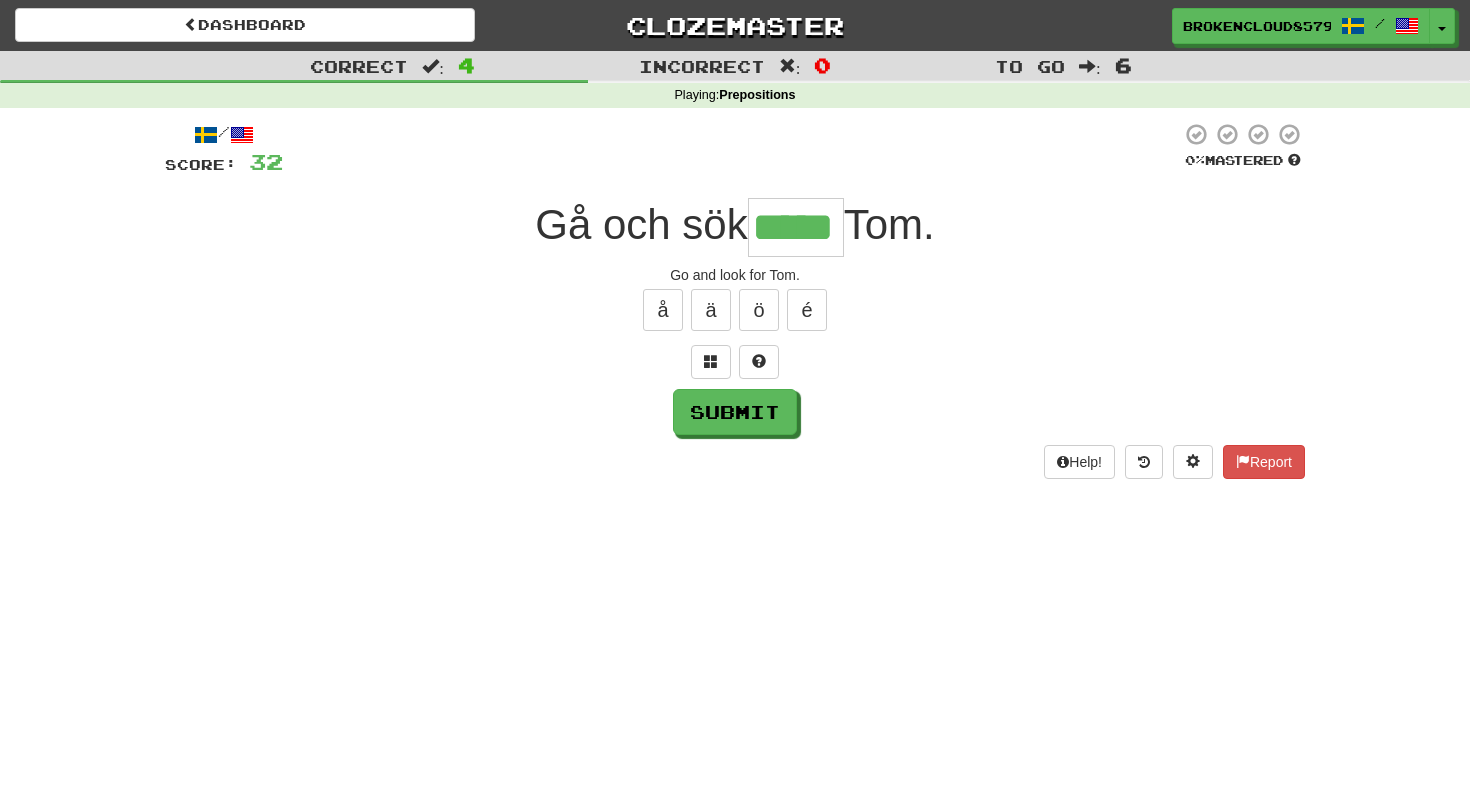 type on "*****" 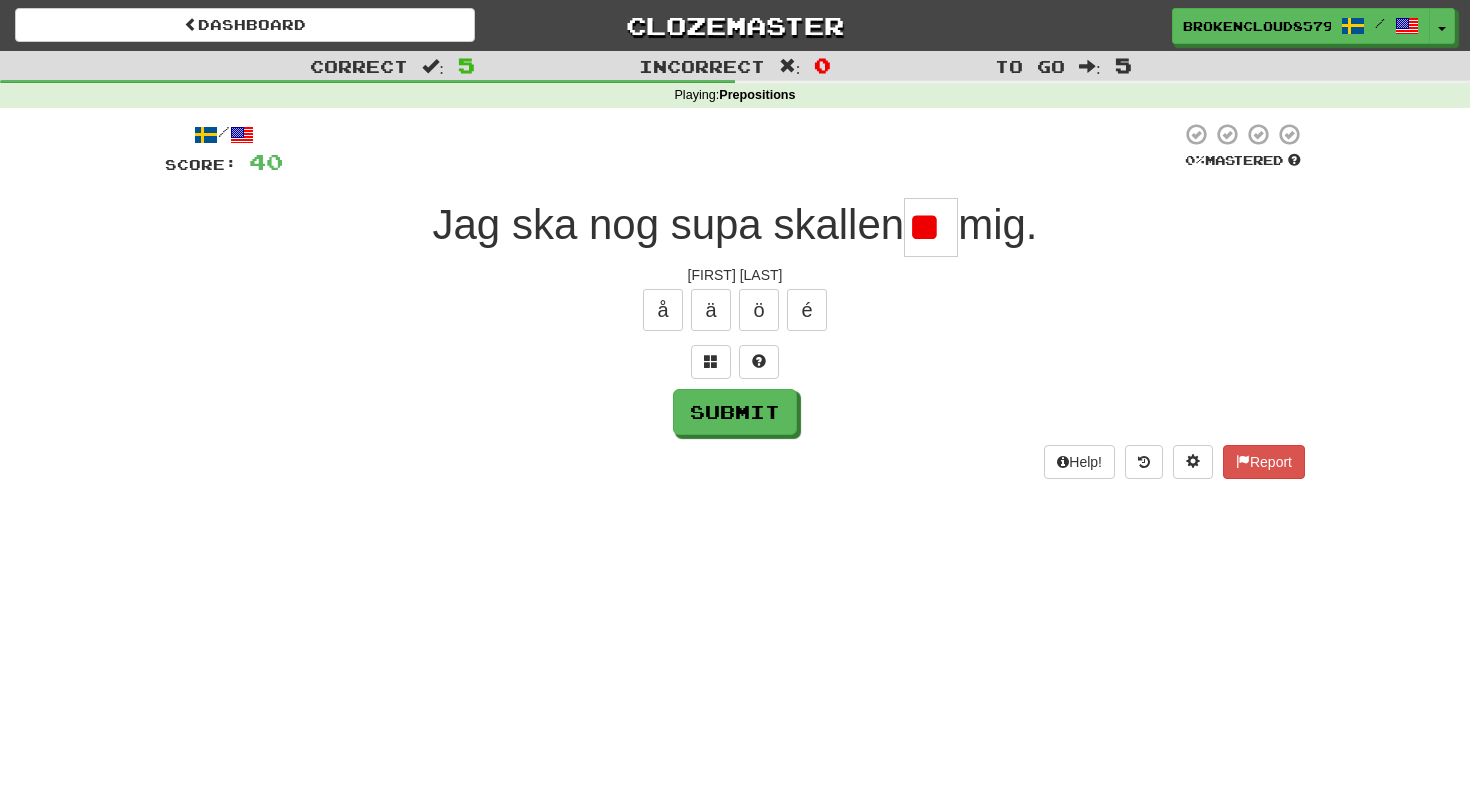 type on "*" 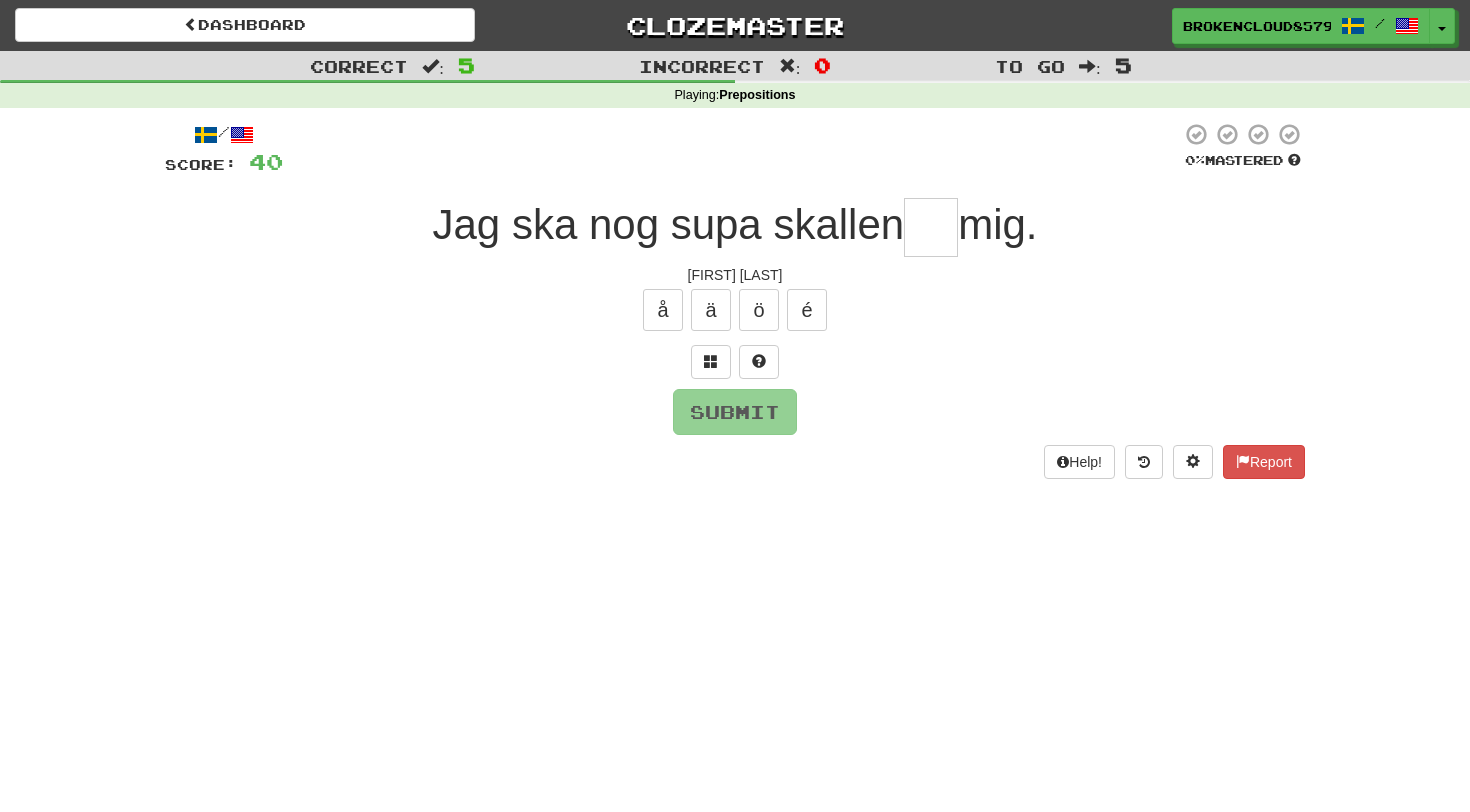 type on "*" 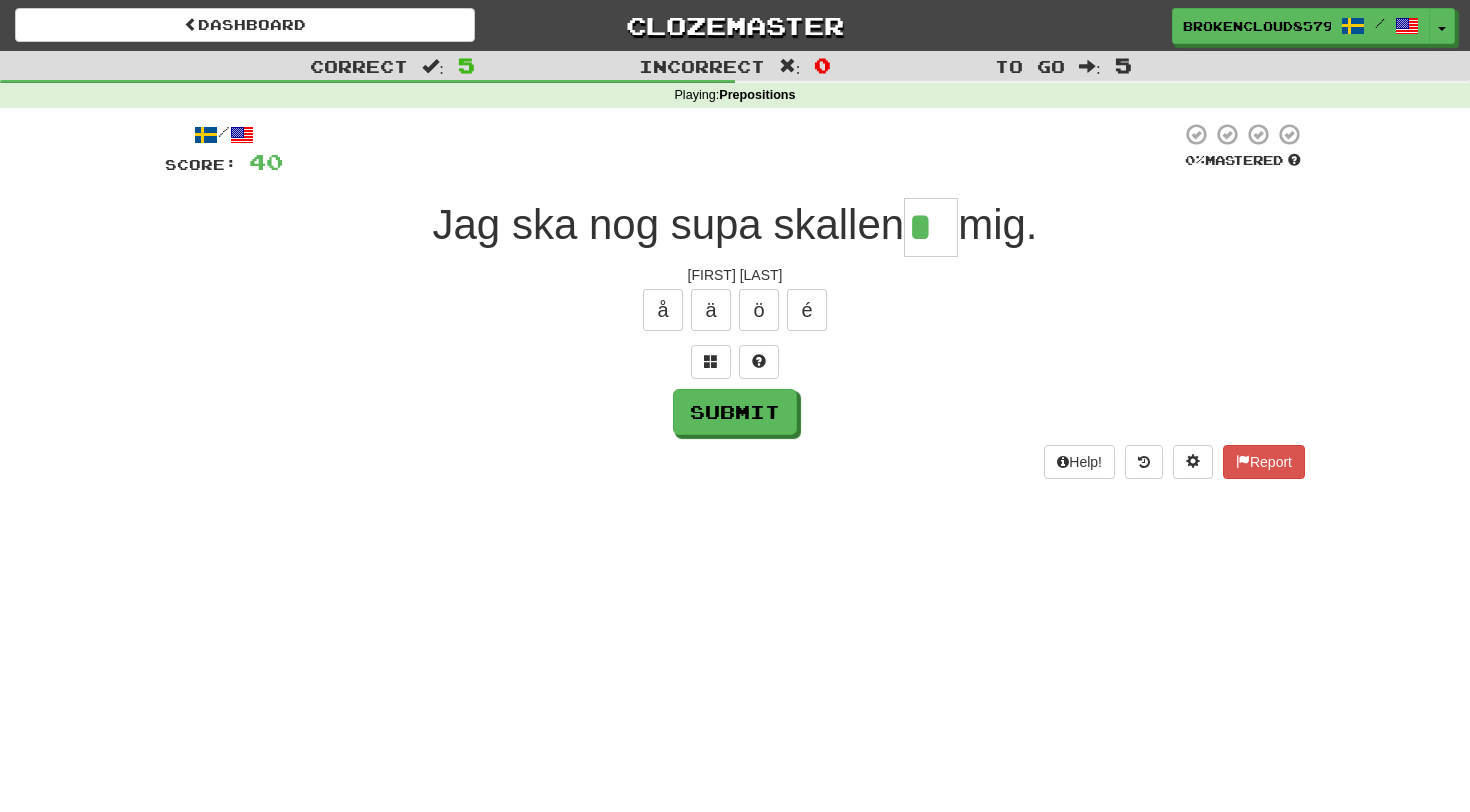 type on "*" 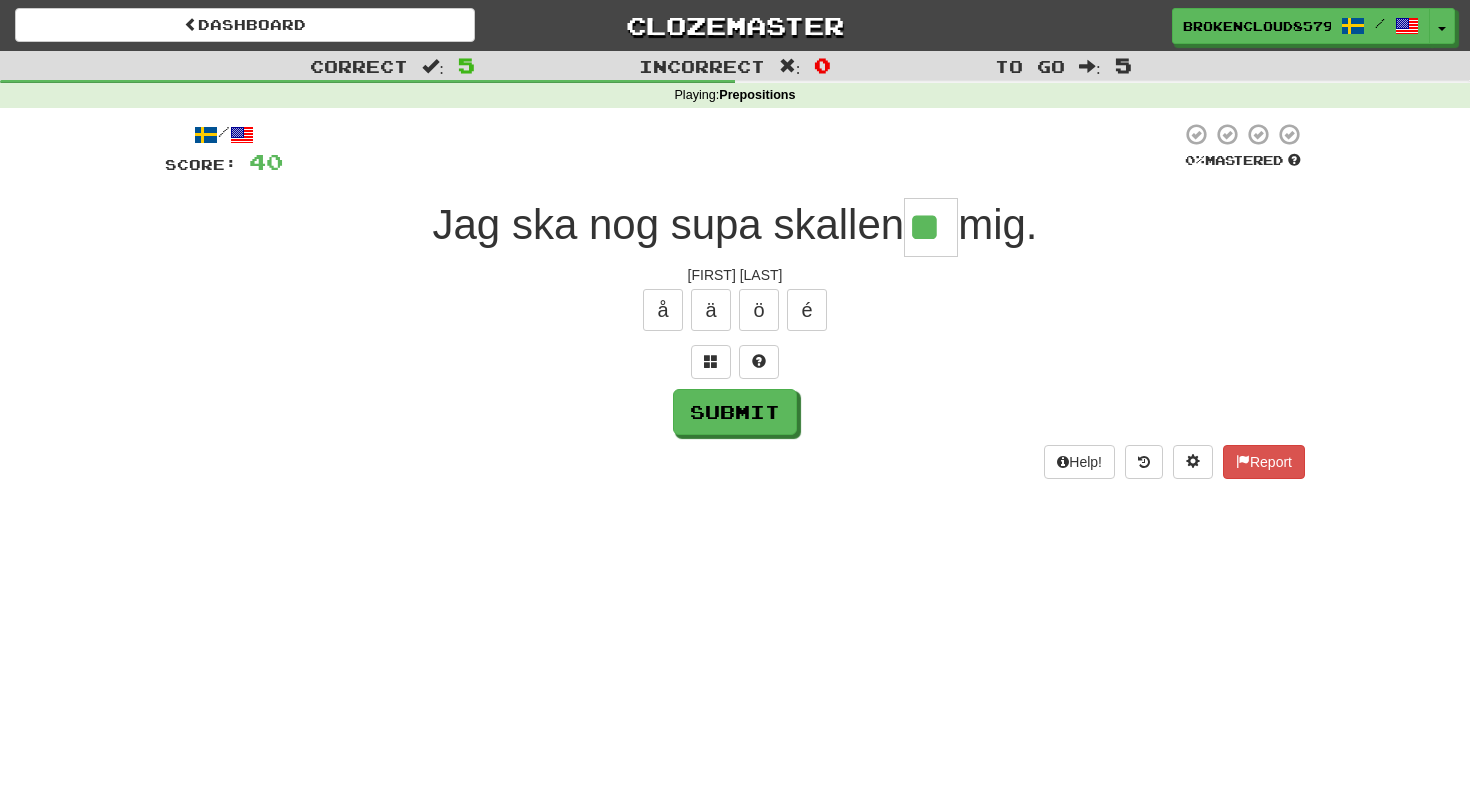 type on "**" 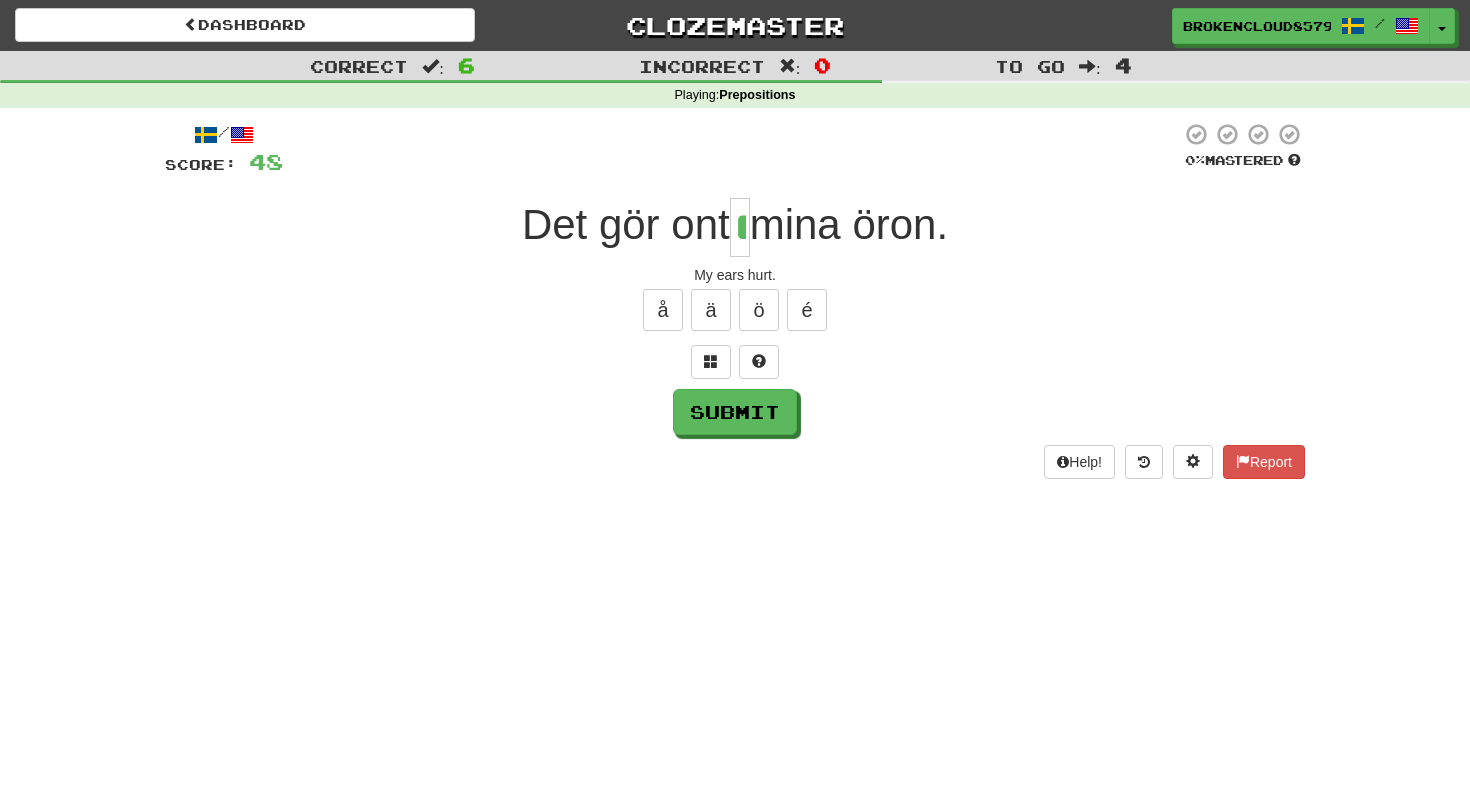 type on "*" 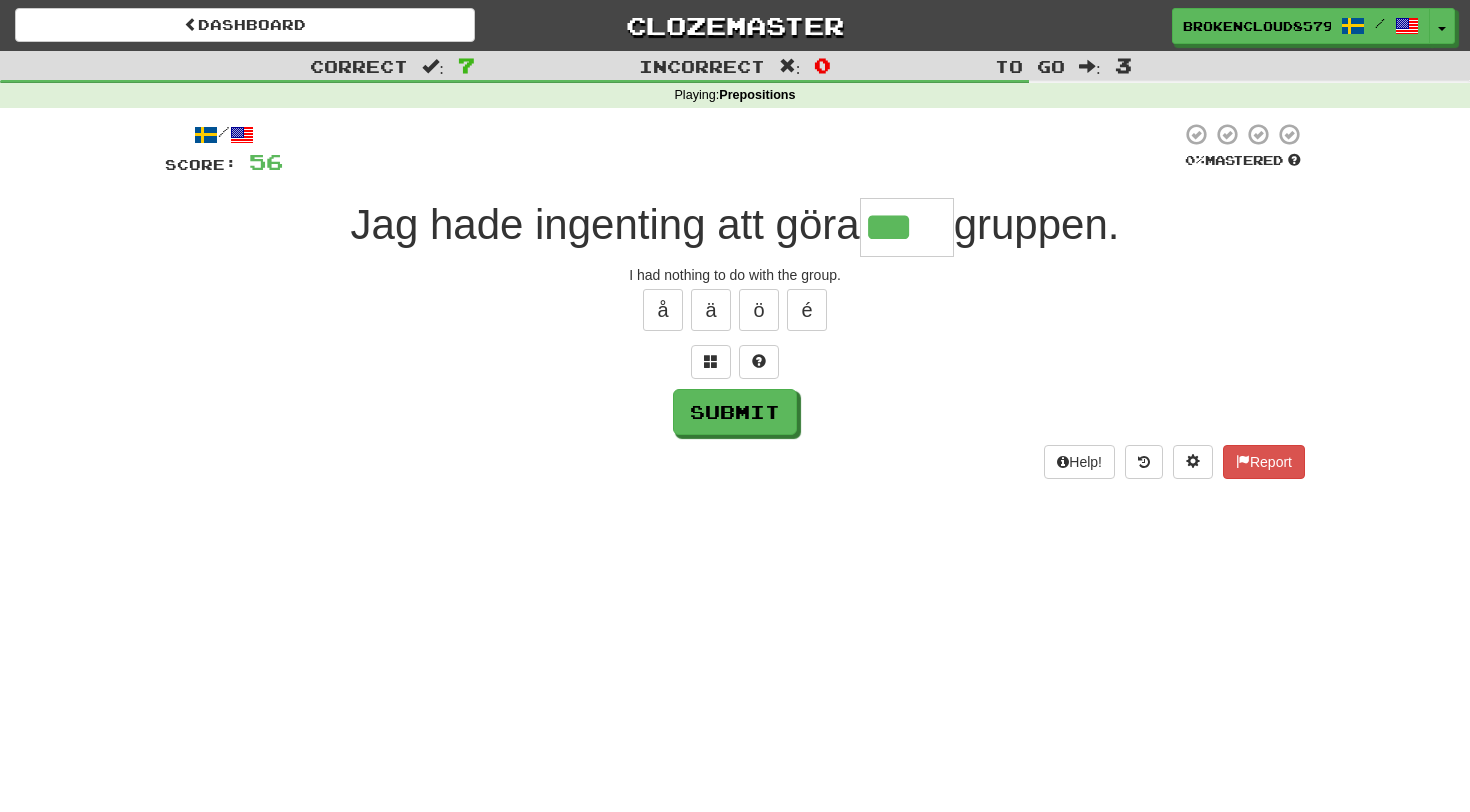 type on "***" 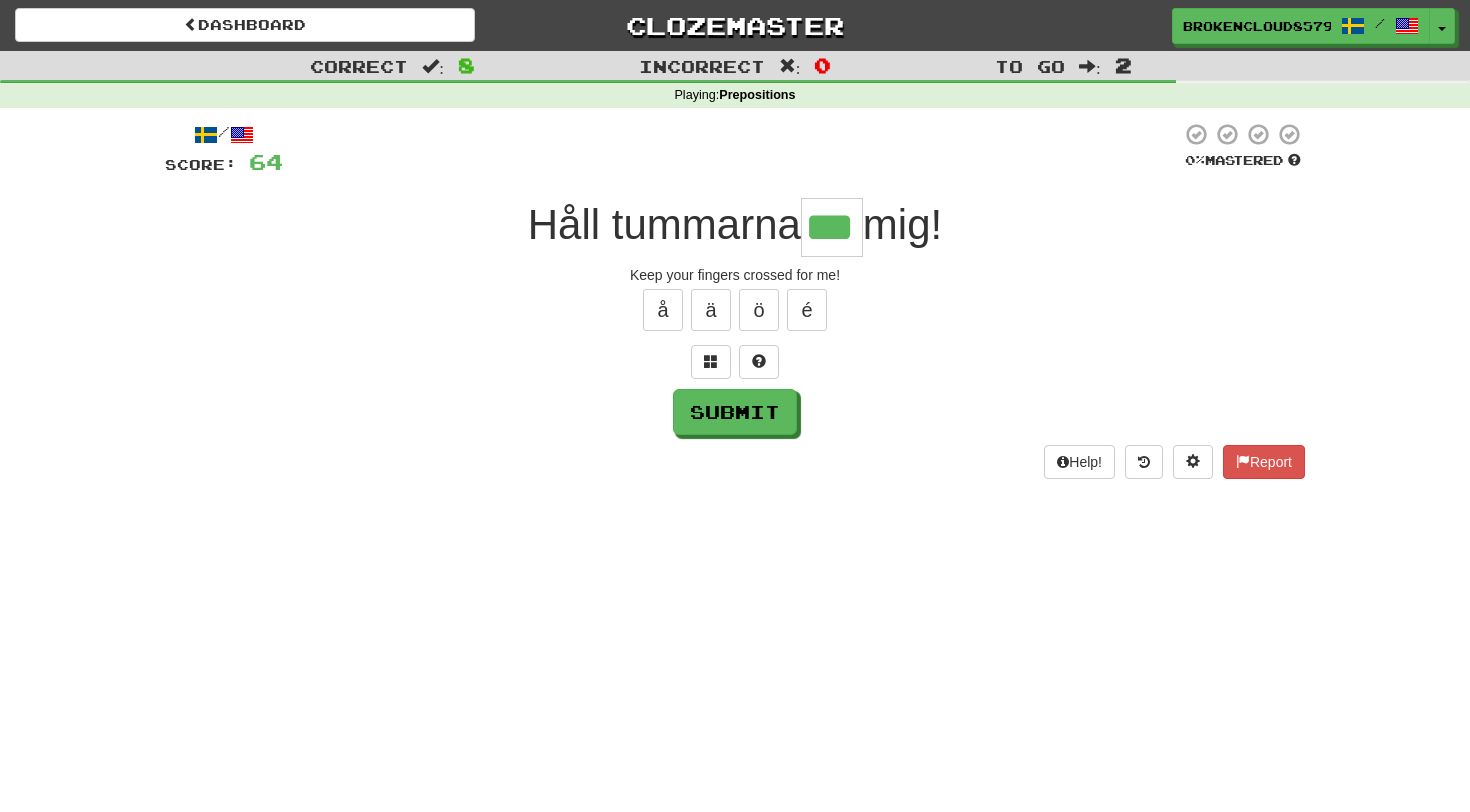 type on "***" 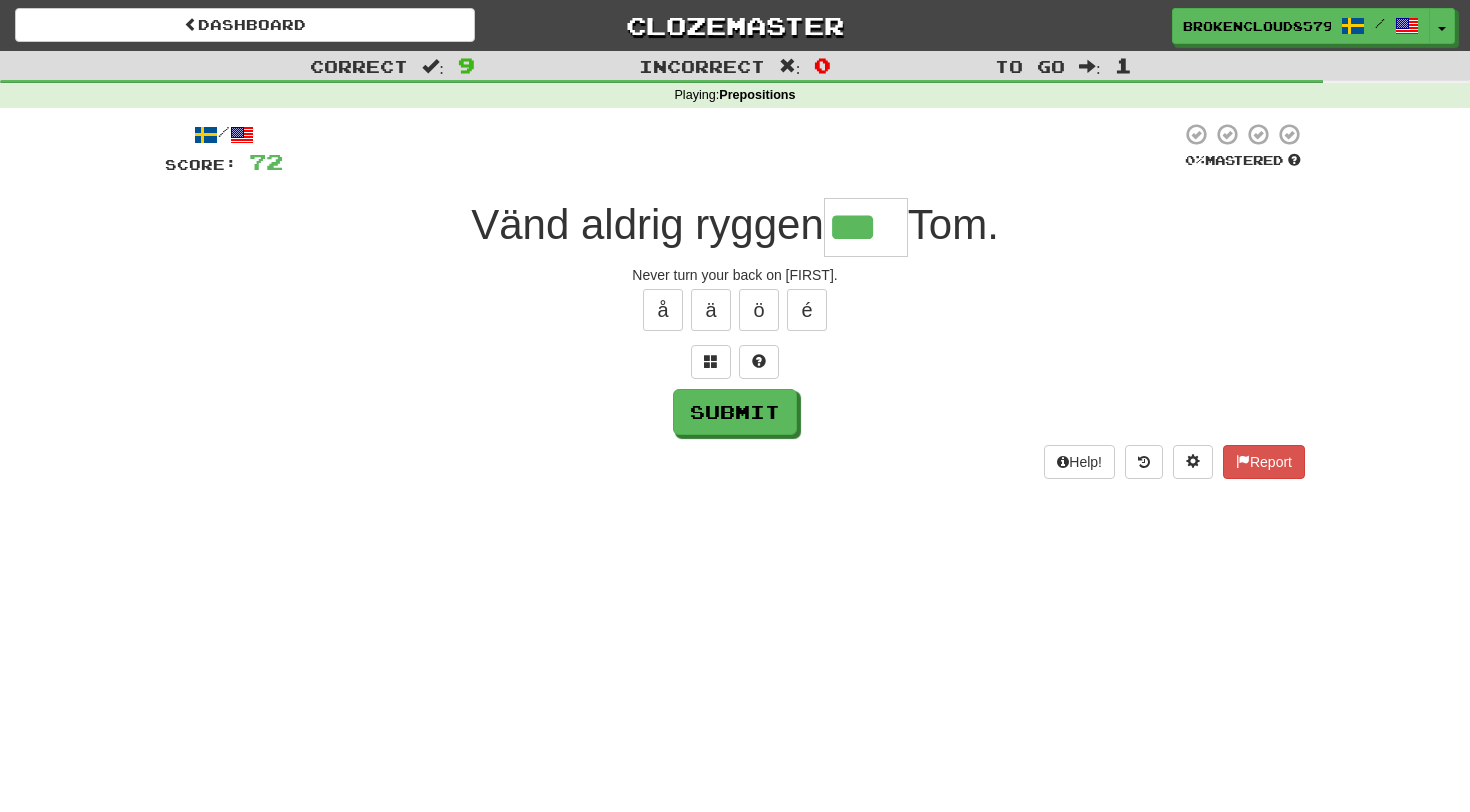 type on "***" 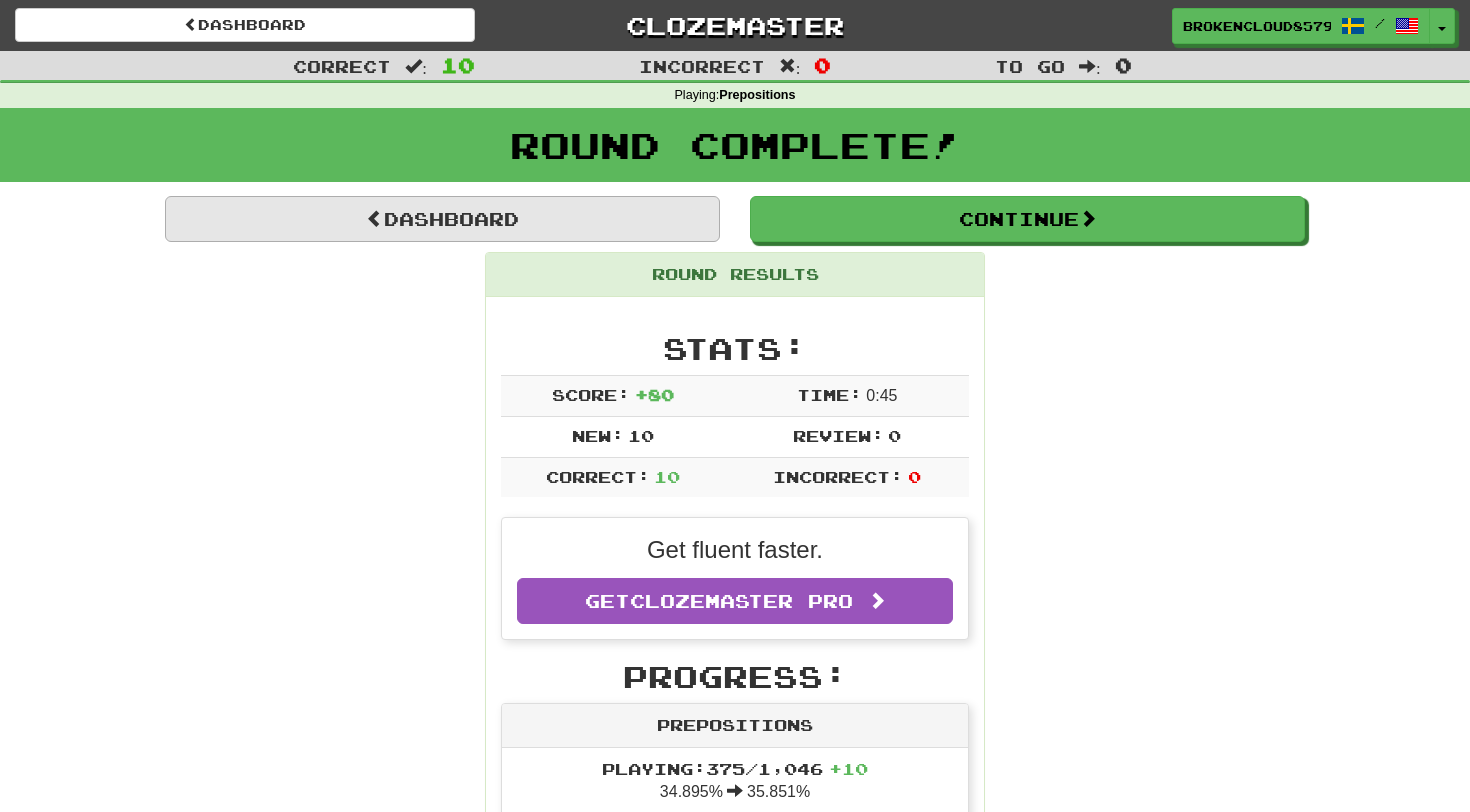 click on "Dashboard" at bounding box center (442, 219) 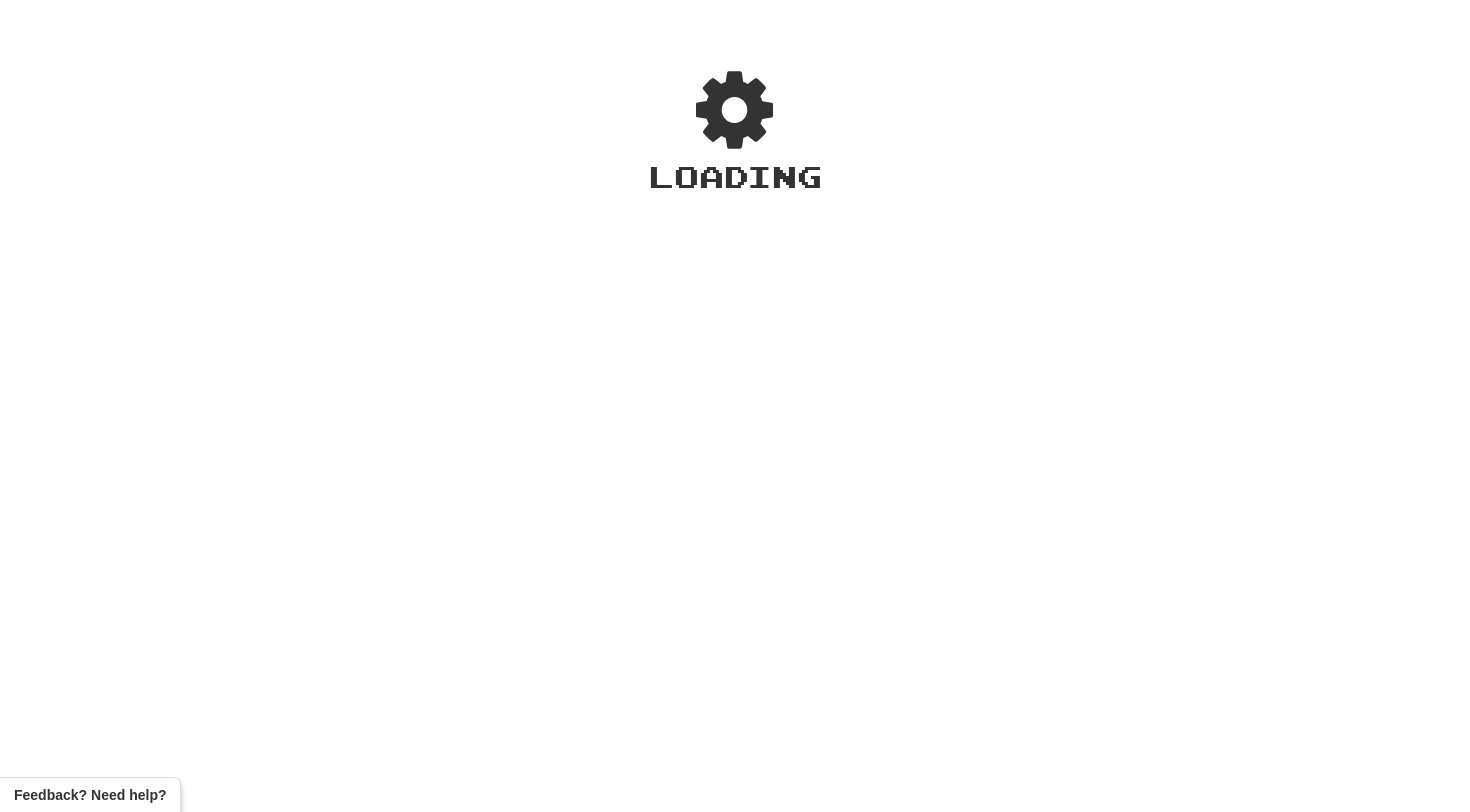 scroll, scrollTop: 0, scrollLeft: 0, axis: both 